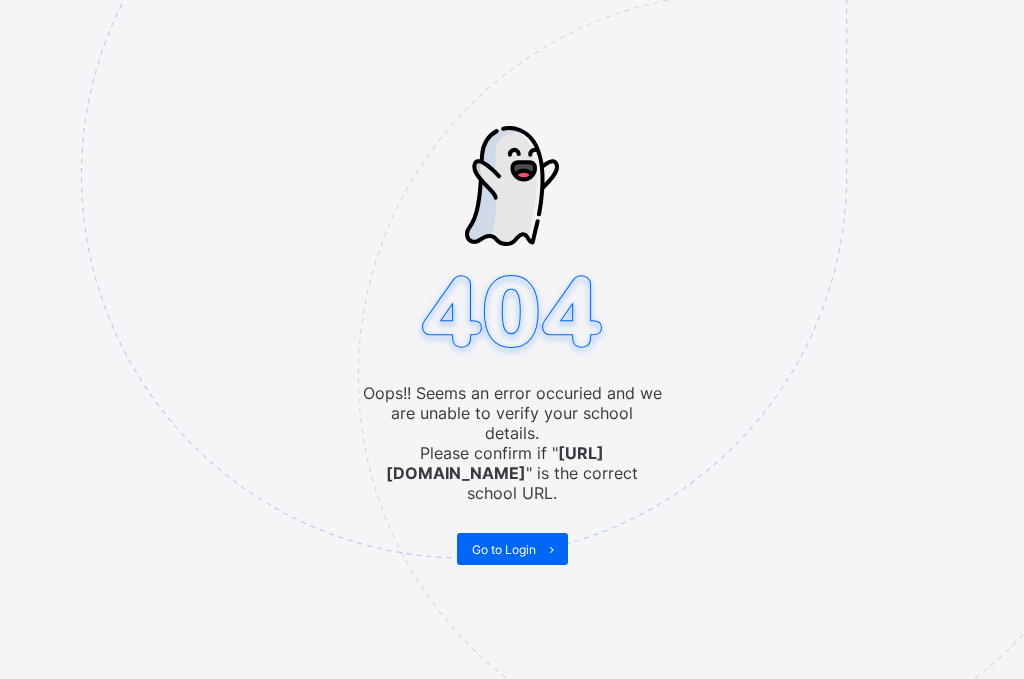 scroll, scrollTop: 0, scrollLeft: 0, axis: both 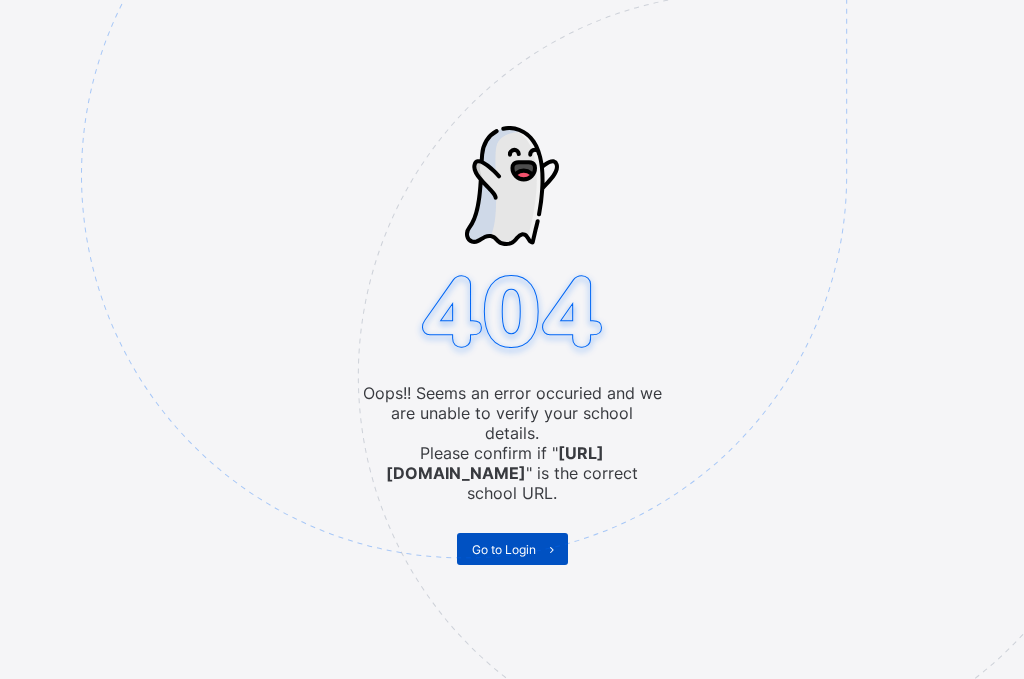 click on "Go to Login" at bounding box center [504, 549] 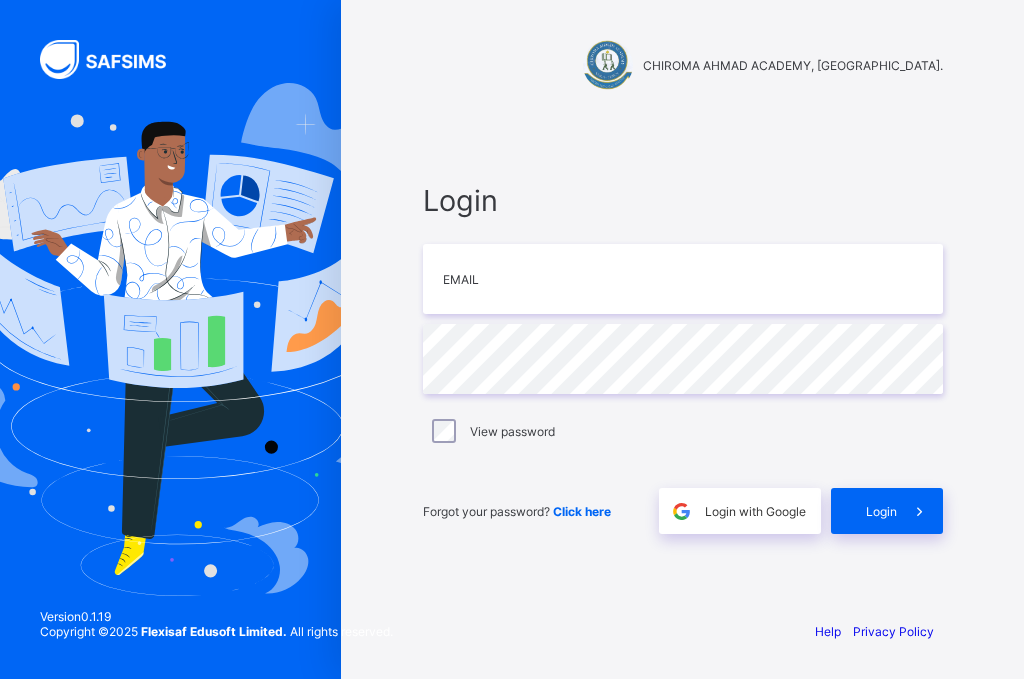scroll, scrollTop: 0, scrollLeft: 0, axis: both 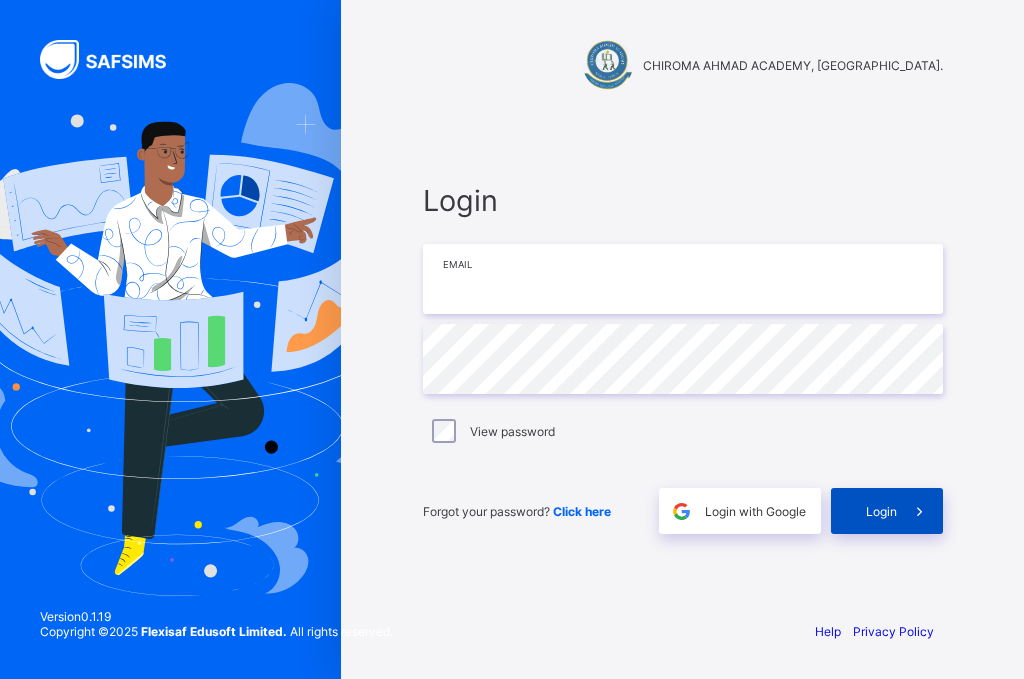 type on "**********" 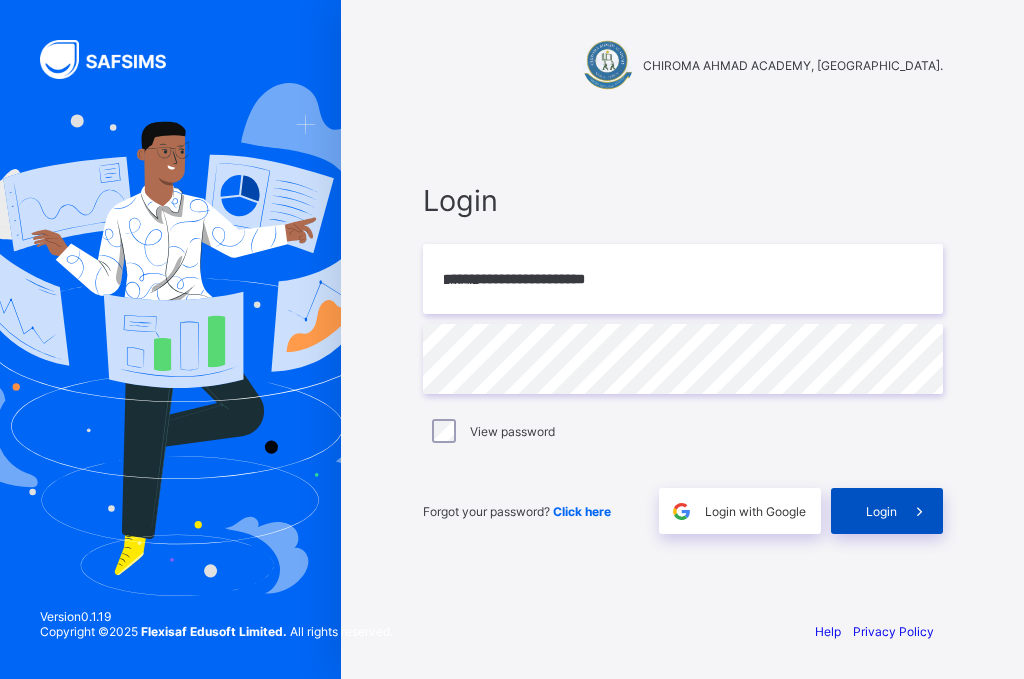 click at bounding box center [919, 511] 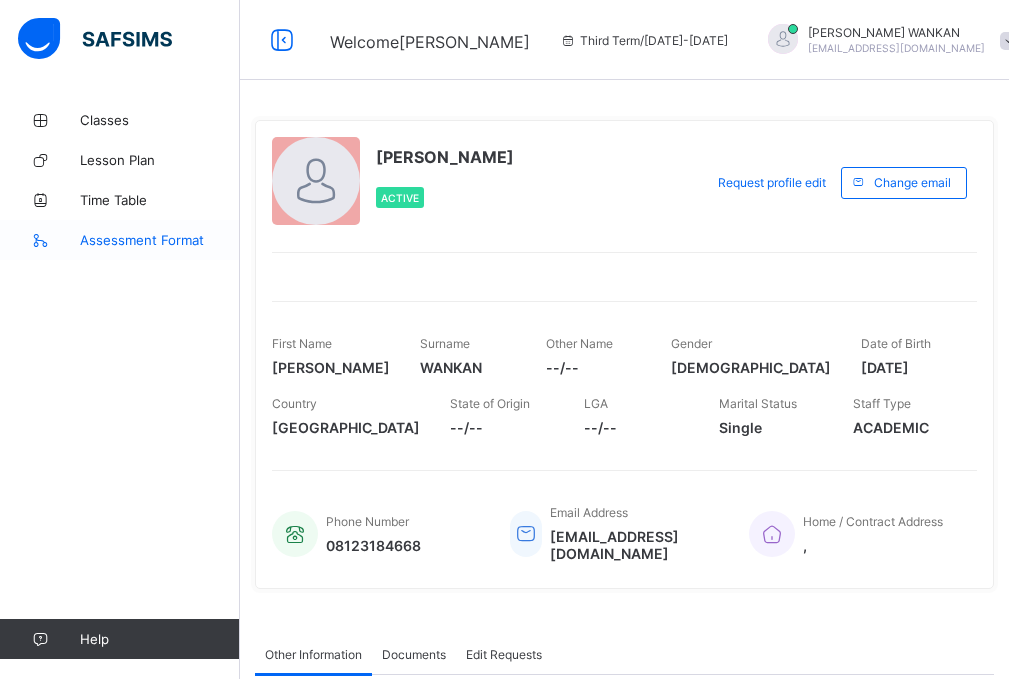 click on "Assessment Format" at bounding box center [160, 240] 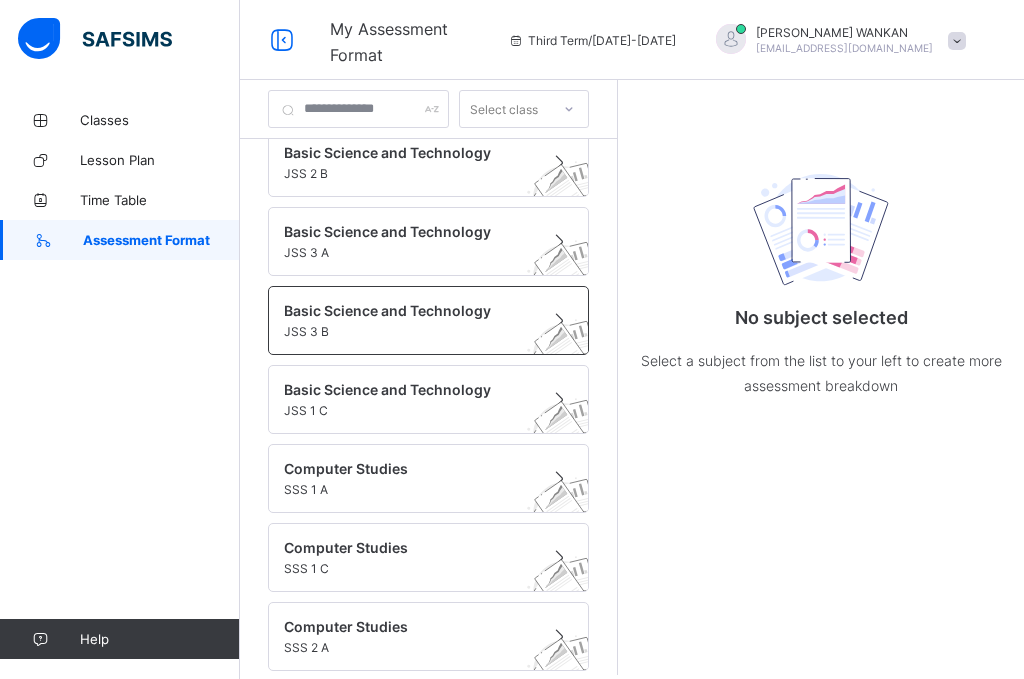 scroll, scrollTop: 300, scrollLeft: 0, axis: vertical 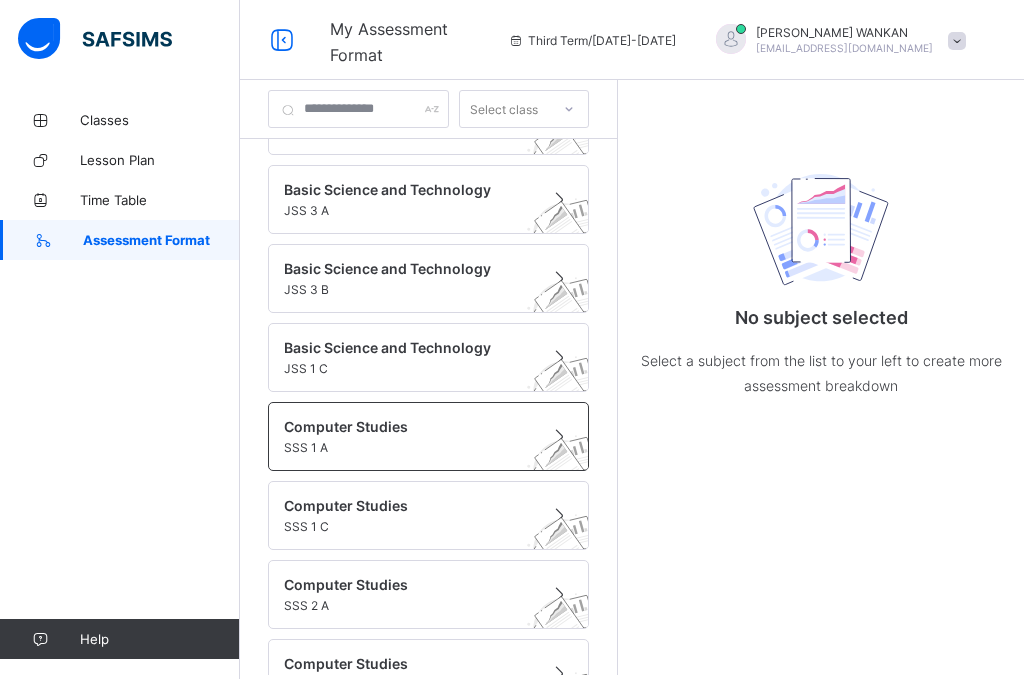 click on "Computer Studies" at bounding box center (409, 426) 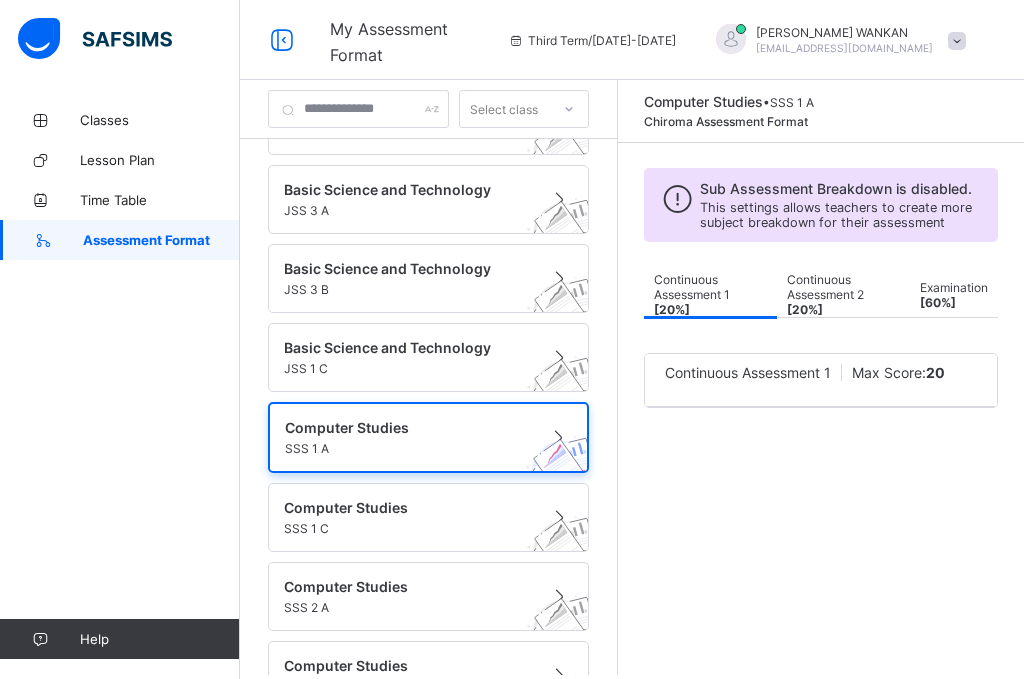 click on "Continuous Assessment 1" at bounding box center (748, 372) 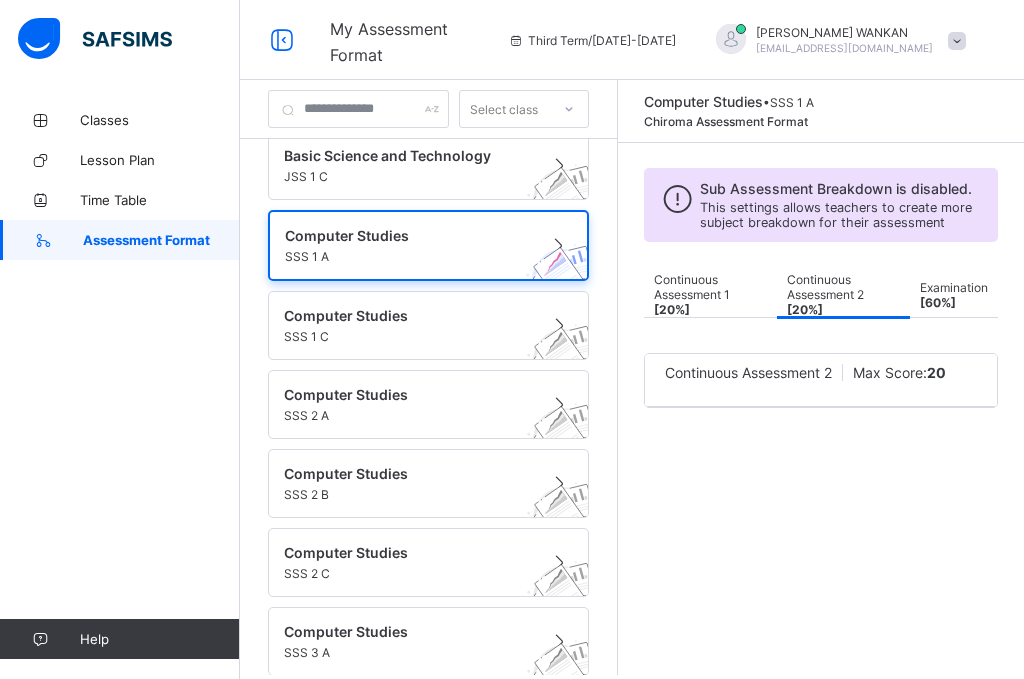 scroll, scrollTop: 500, scrollLeft: 0, axis: vertical 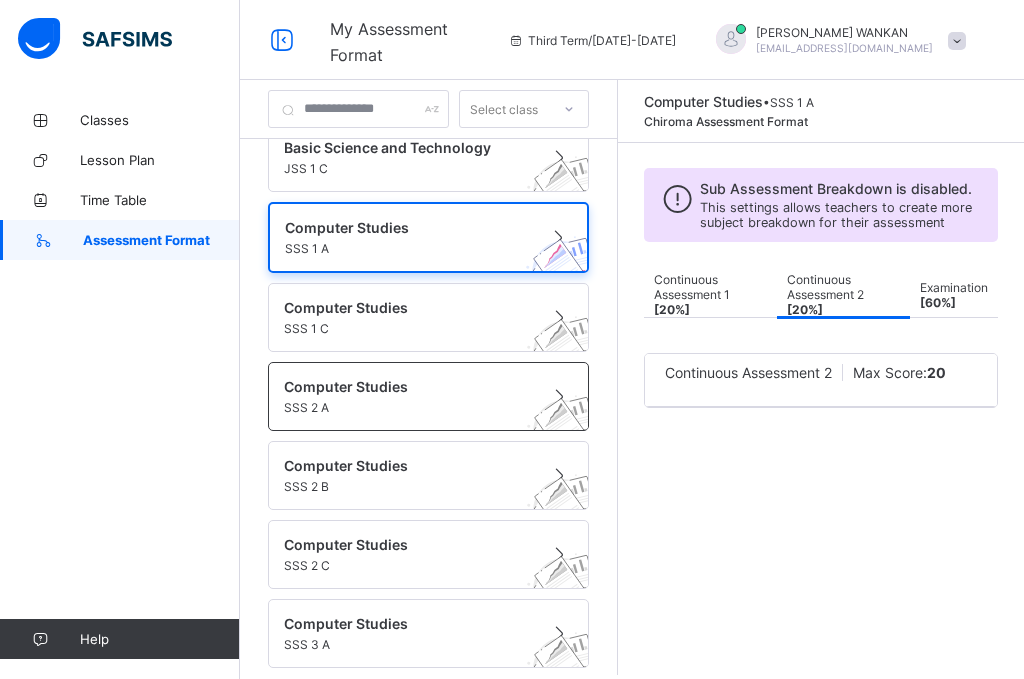 click on "Computer Studies" at bounding box center (409, 386) 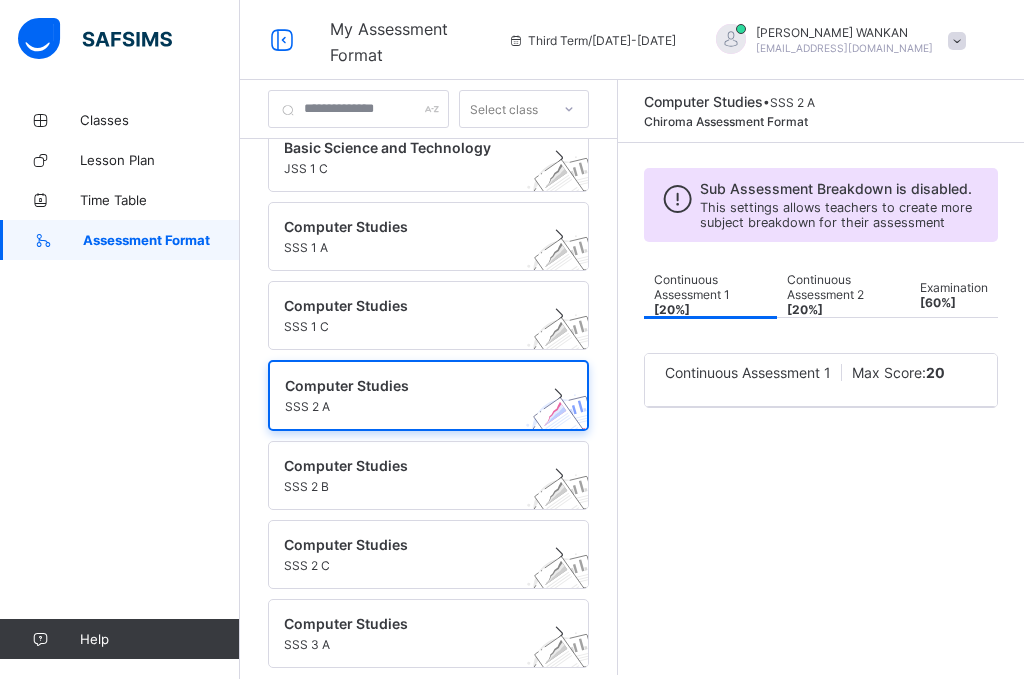 click on "Help" at bounding box center [159, 639] 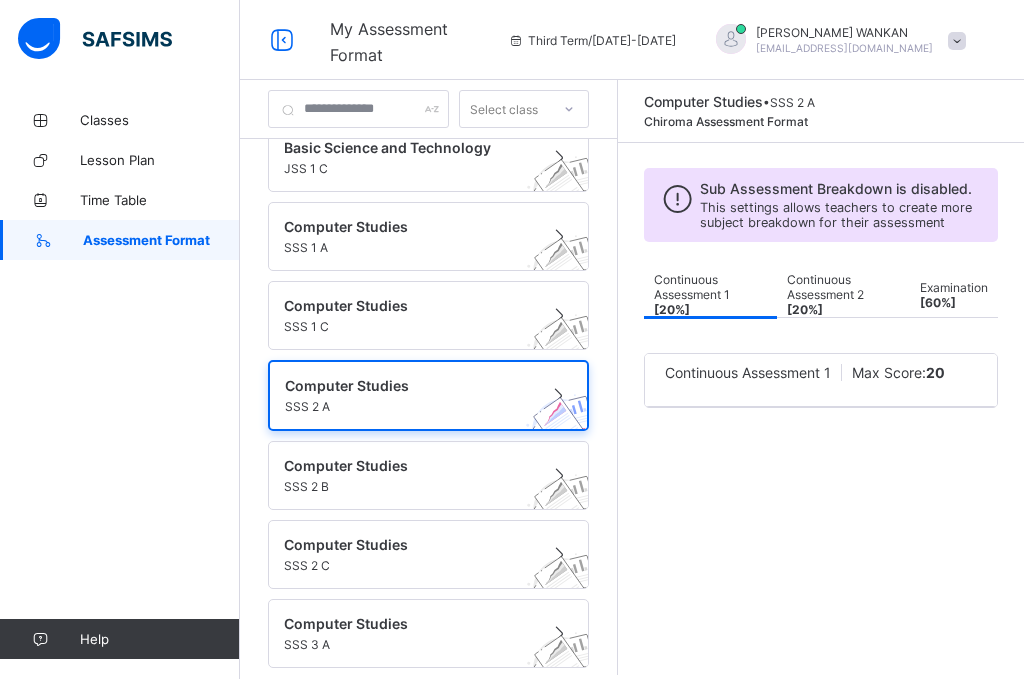 click on "Help" at bounding box center (159, 639) 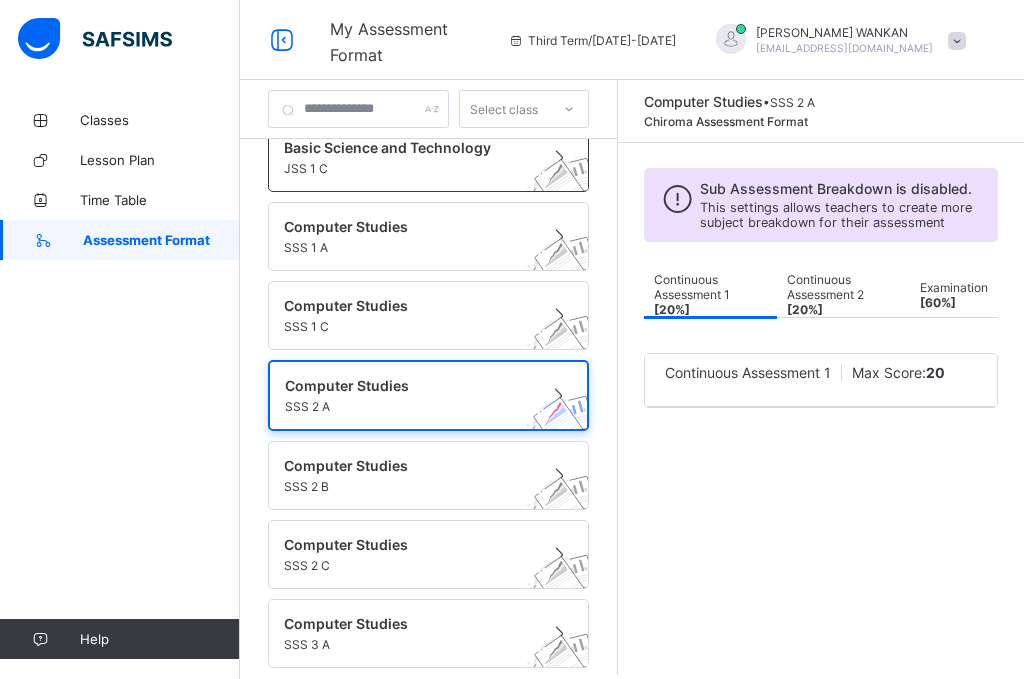 click at bounding box center (566, 194) 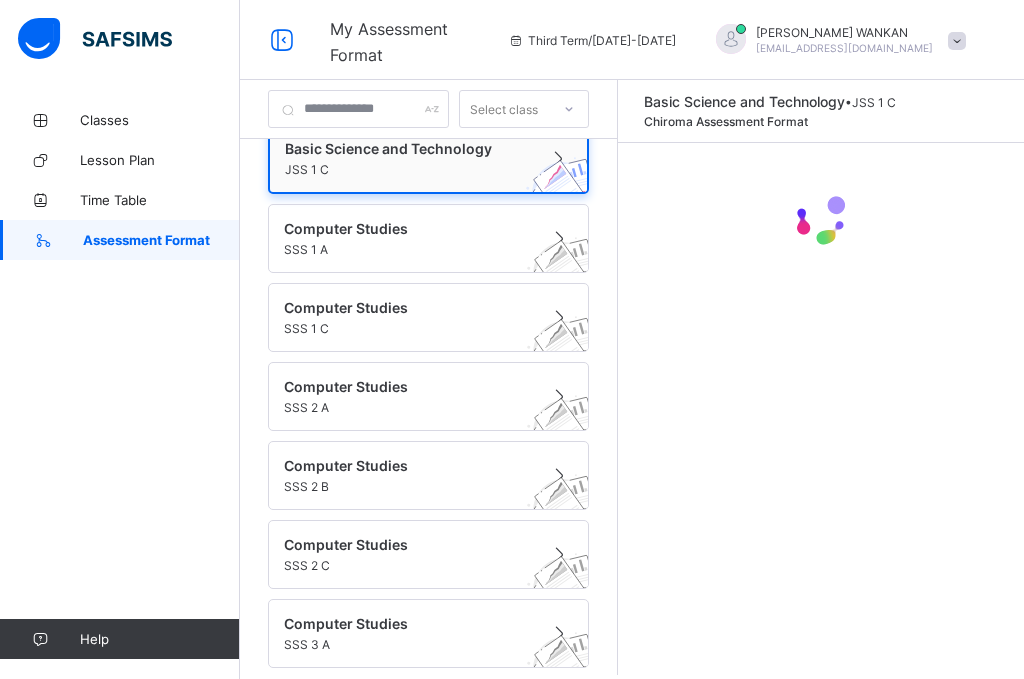 scroll, scrollTop: 501, scrollLeft: 0, axis: vertical 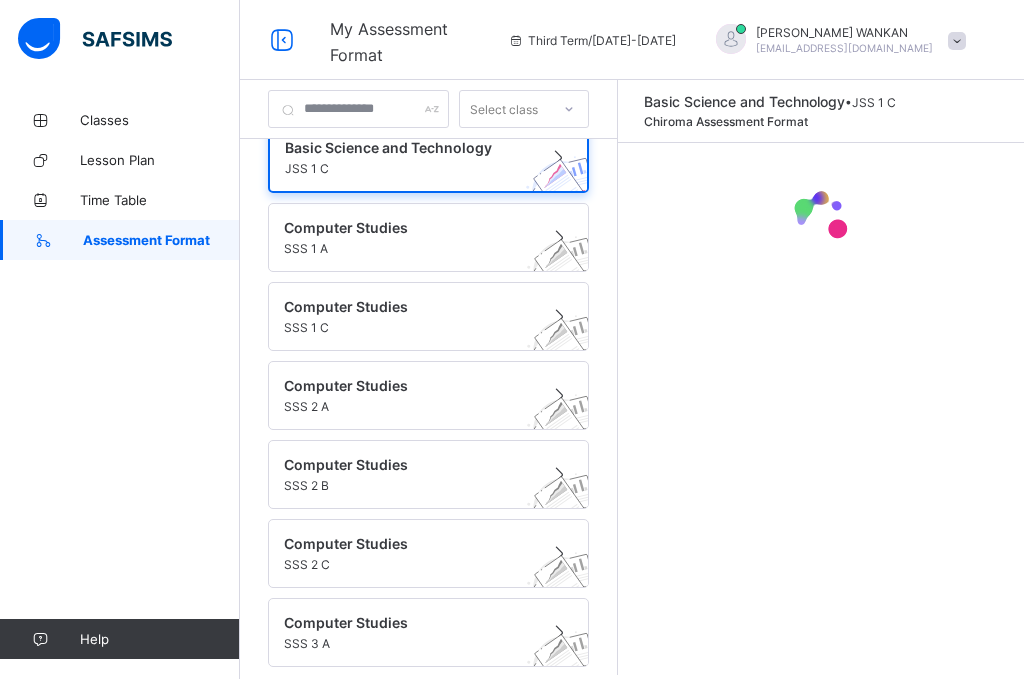 click at bounding box center (569, 109) 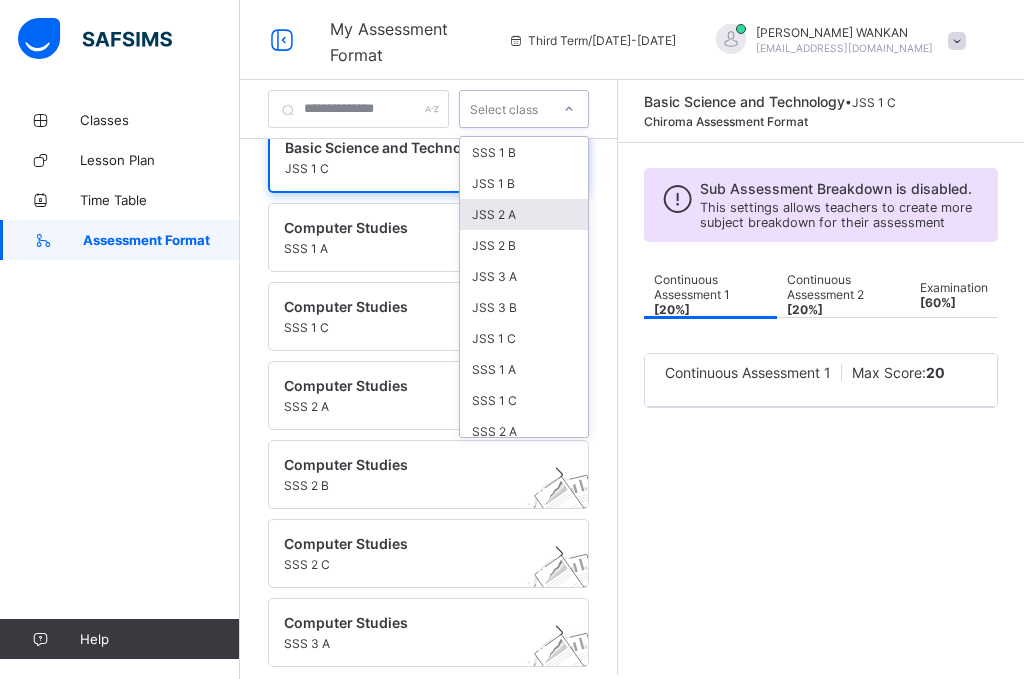 click on "JSS 2 A" at bounding box center (524, 214) 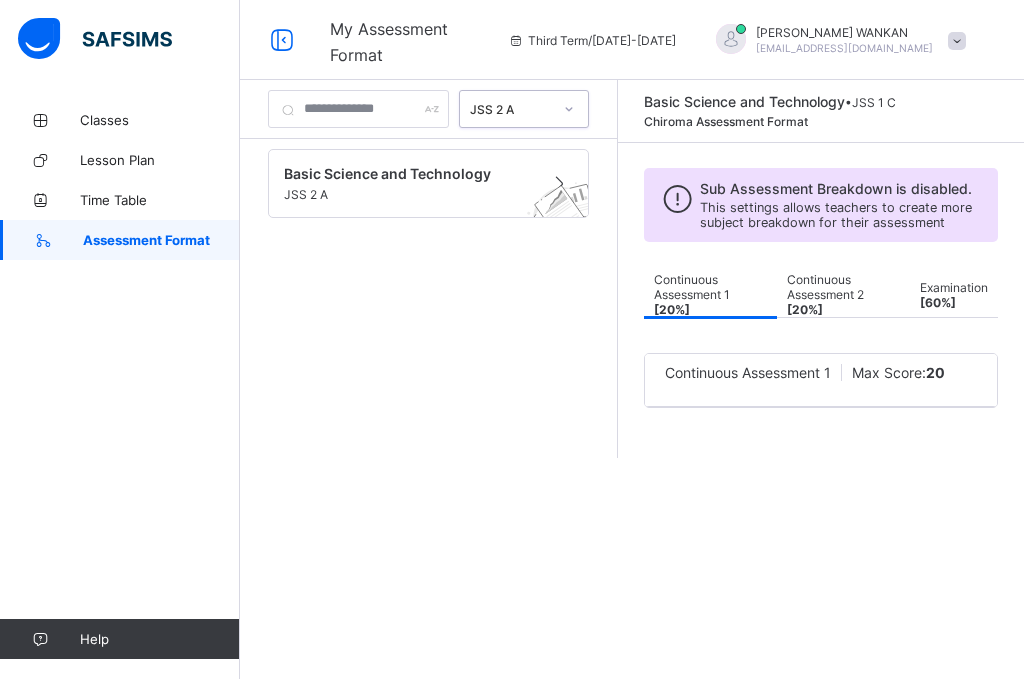 scroll, scrollTop: 0, scrollLeft: 0, axis: both 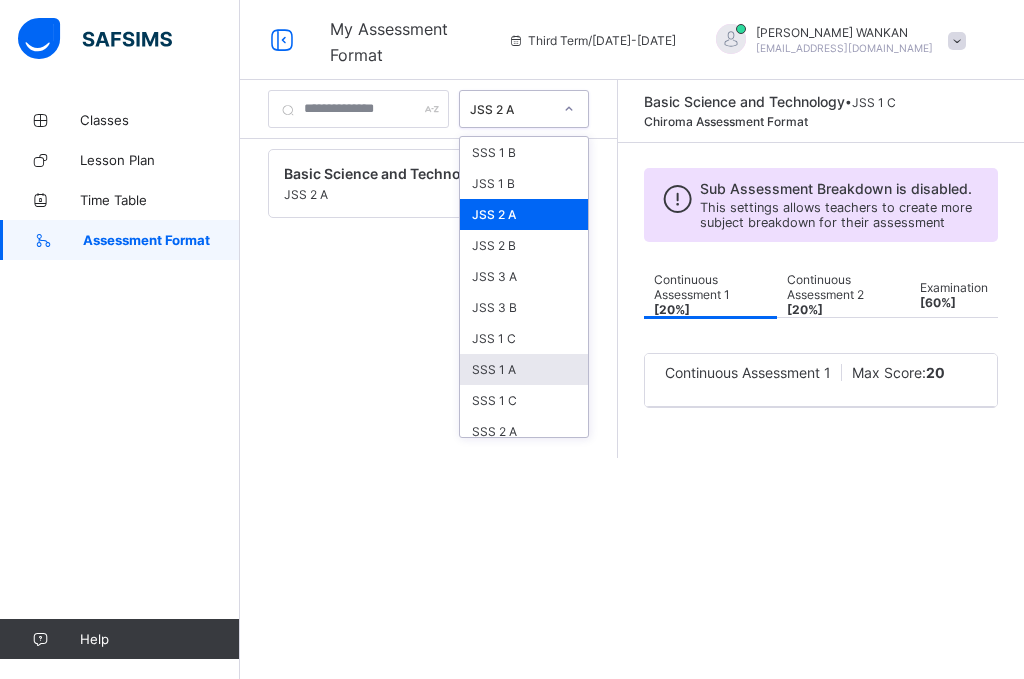 click on "SSS 1 A" at bounding box center (524, 369) 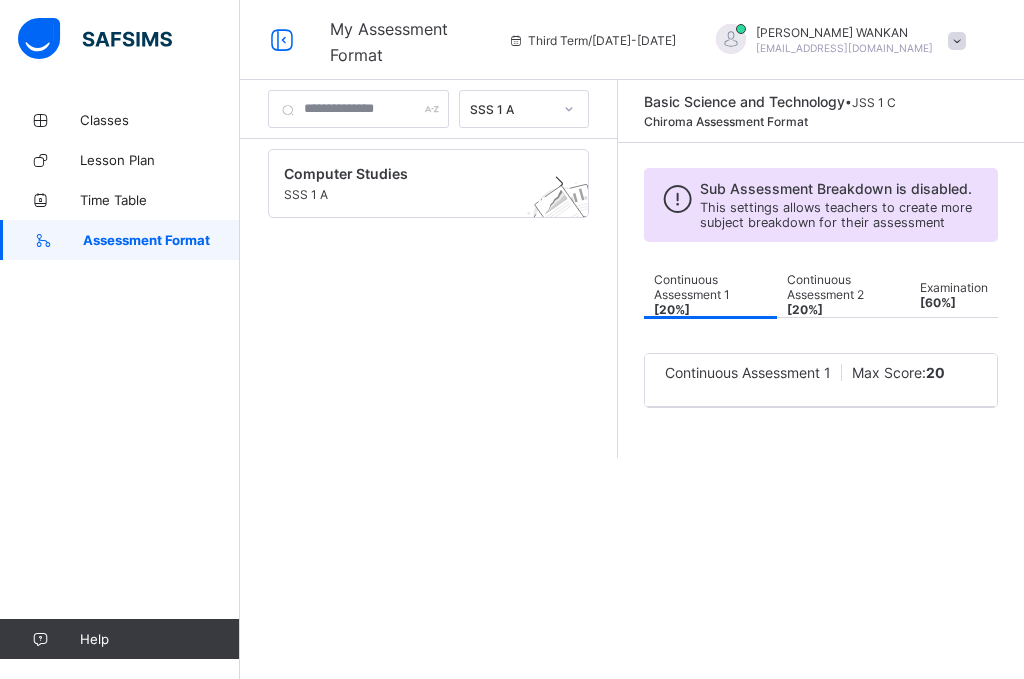 click on "Basic Science and Technology   •   JSS 1   C Chiroma Assessment Format" at bounding box center (770, 111) 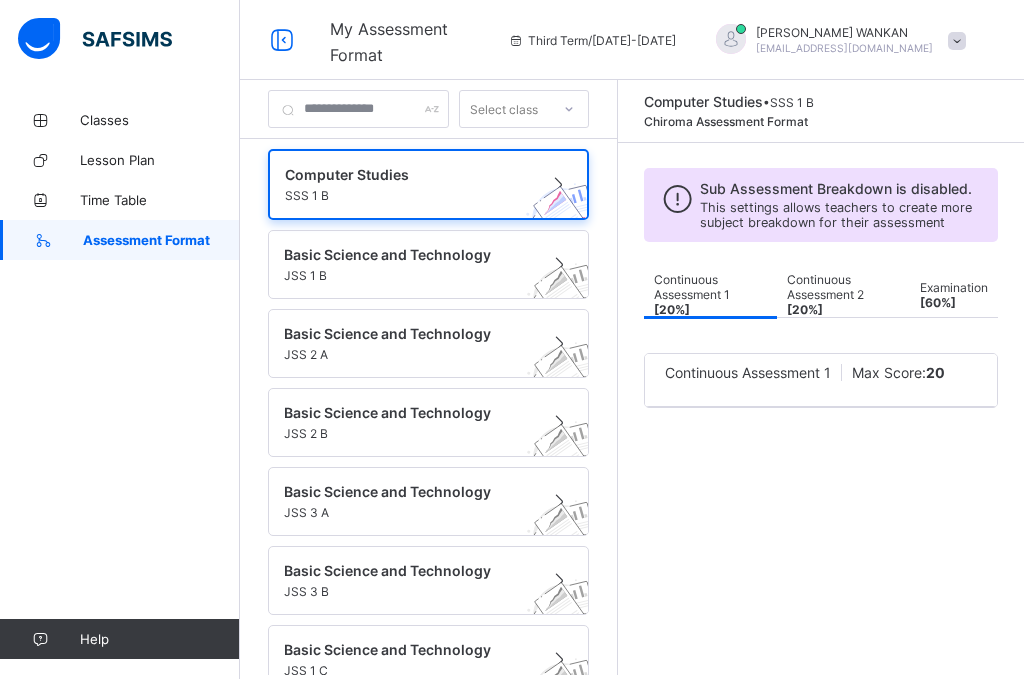 scroll, scrollTop: 0, scrollLeft: 0, axis: both 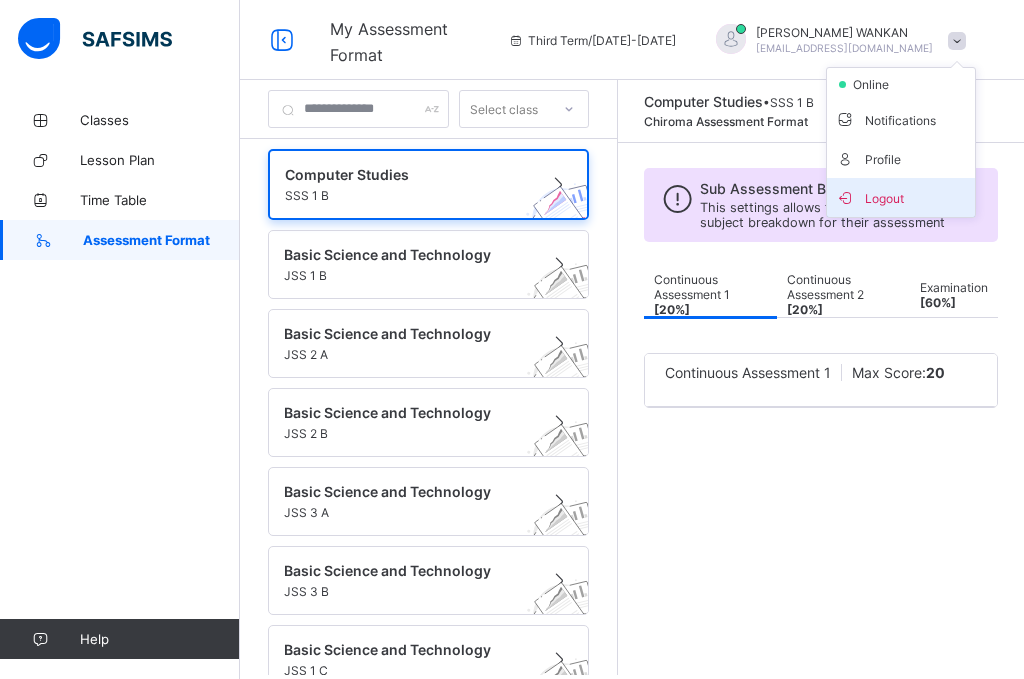 click on "Logout" at bounding box center [901, 197] 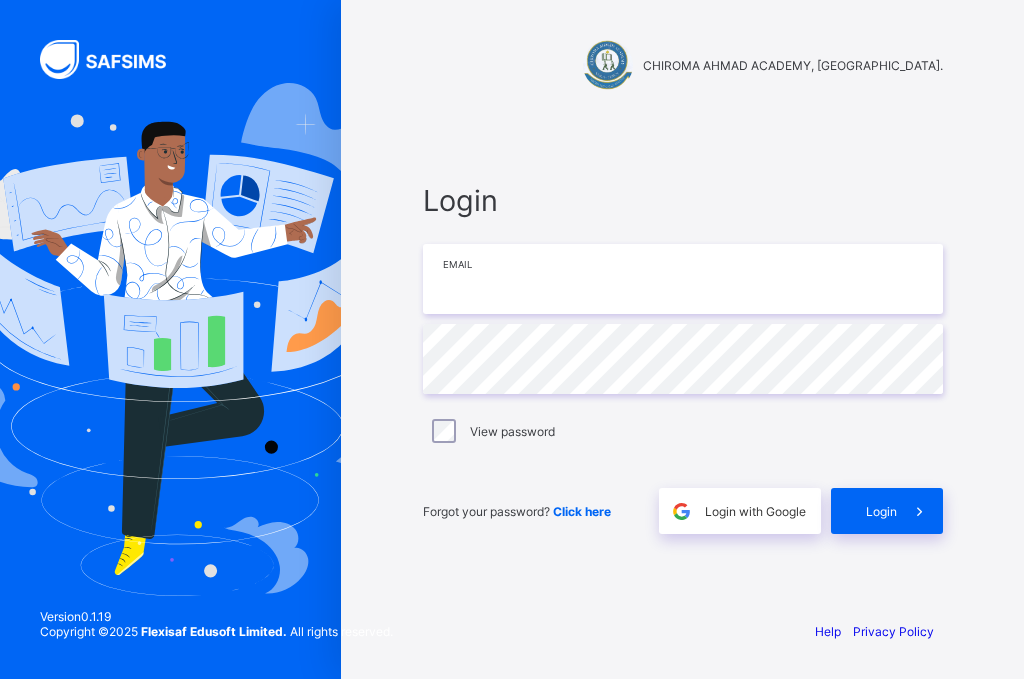 type on "**********" 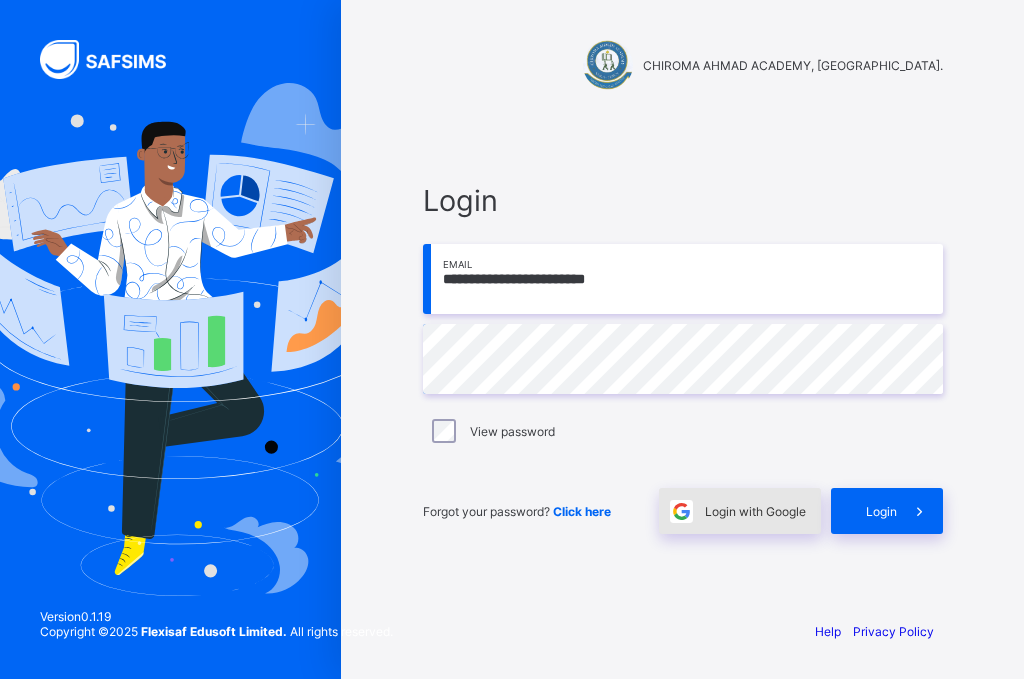 click on "Login with Google" at bounding box center [740, 511] 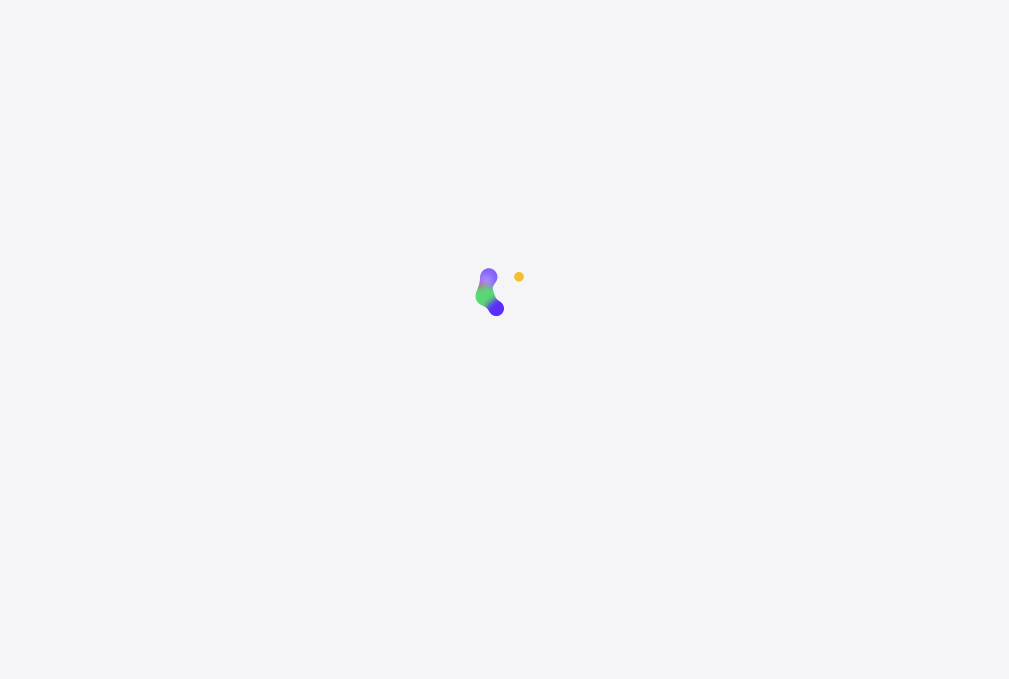 scroll, scrollTop: 0, scrollLeft: 0, axis: both 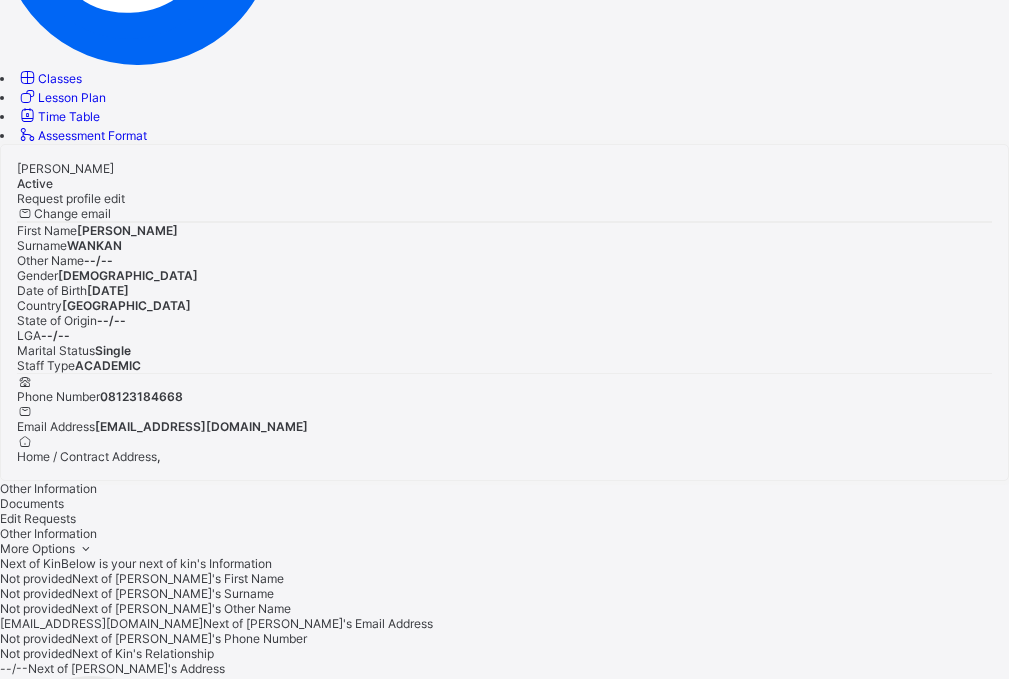 click on "Documents" at bounding box center [32, 503] 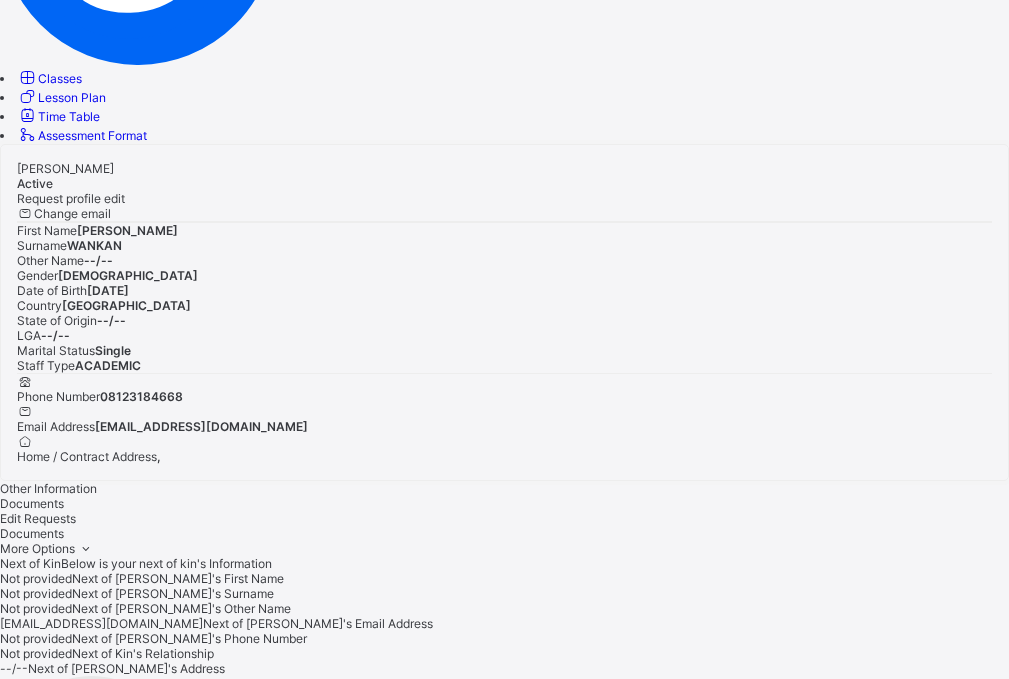 click on "Edit Requests" at bounding box center [38, 518] 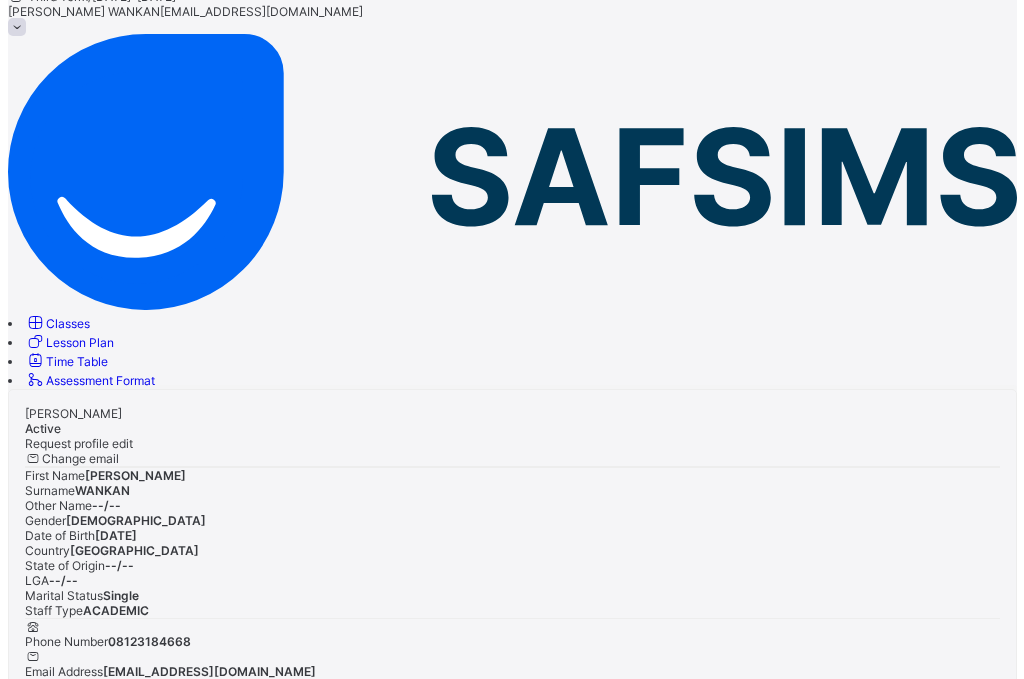 scroll, scrollTop: 0, scrollLeft: 0, axis: both 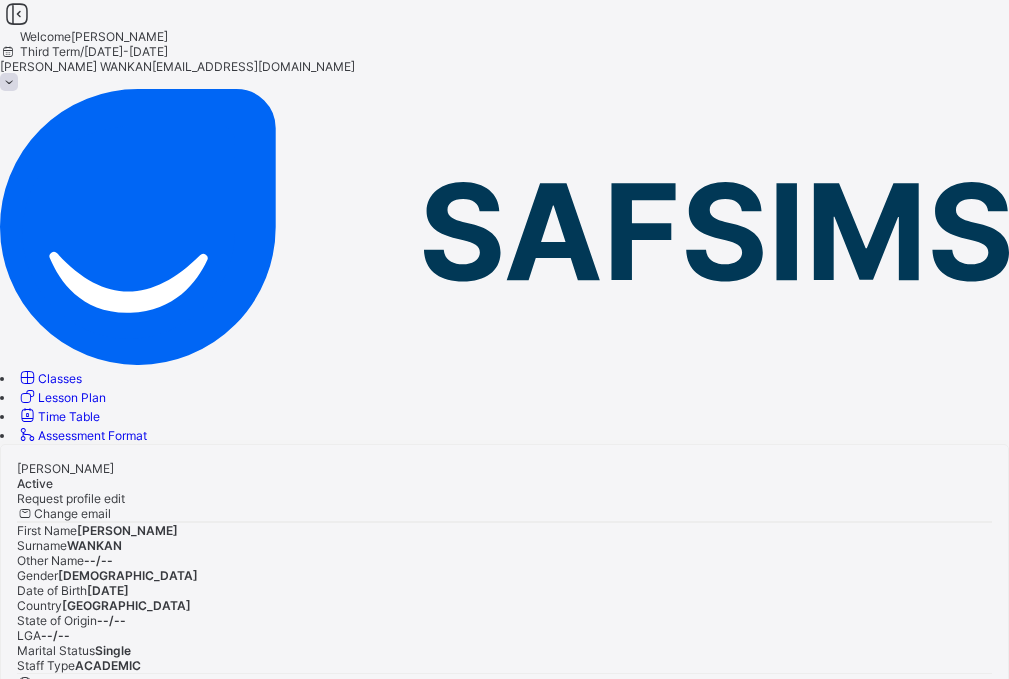 click on "Assessment Format" at bounding box center [92, 435] 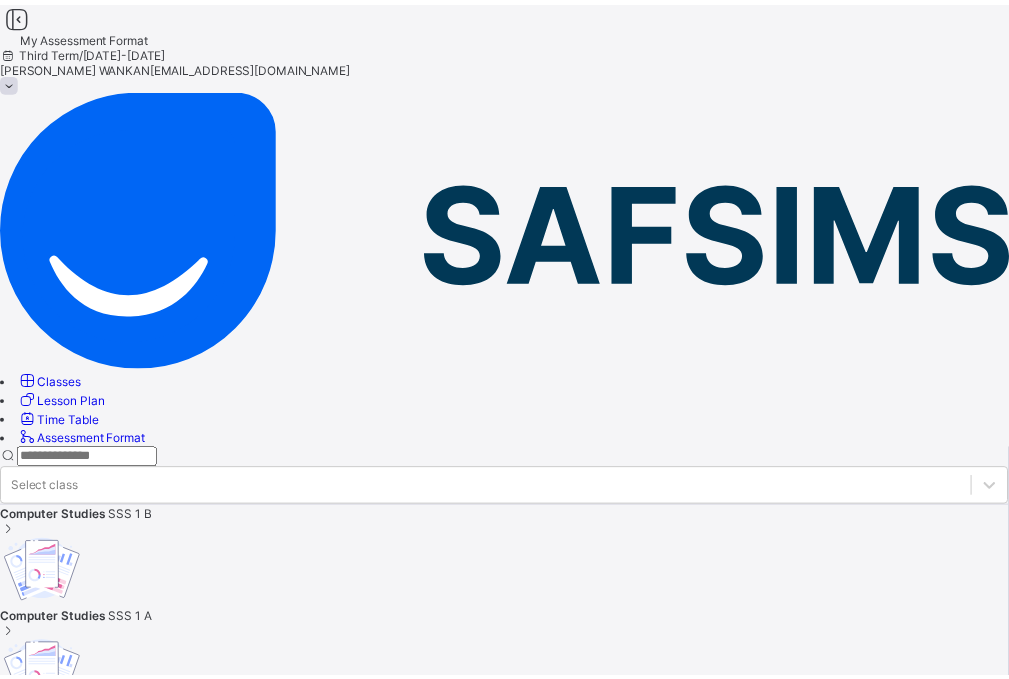scroll, scrollTop: 100, scrollLeft: 0, axis: vertical 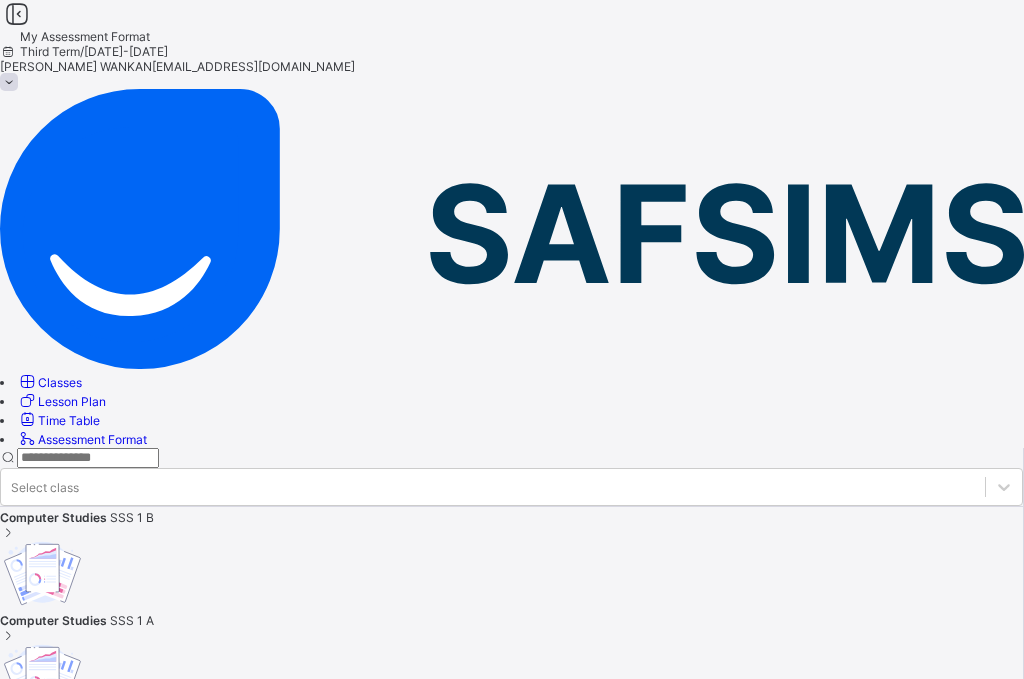 click at bounding box center [110, 620] 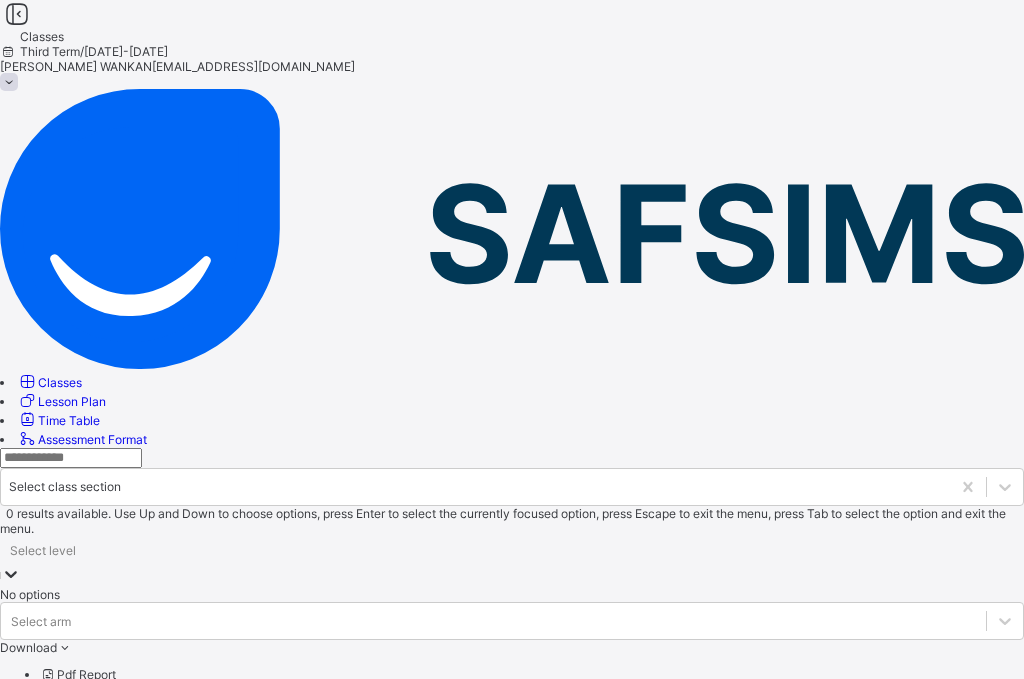 click on "Select level" at bounding box center (43, 549) 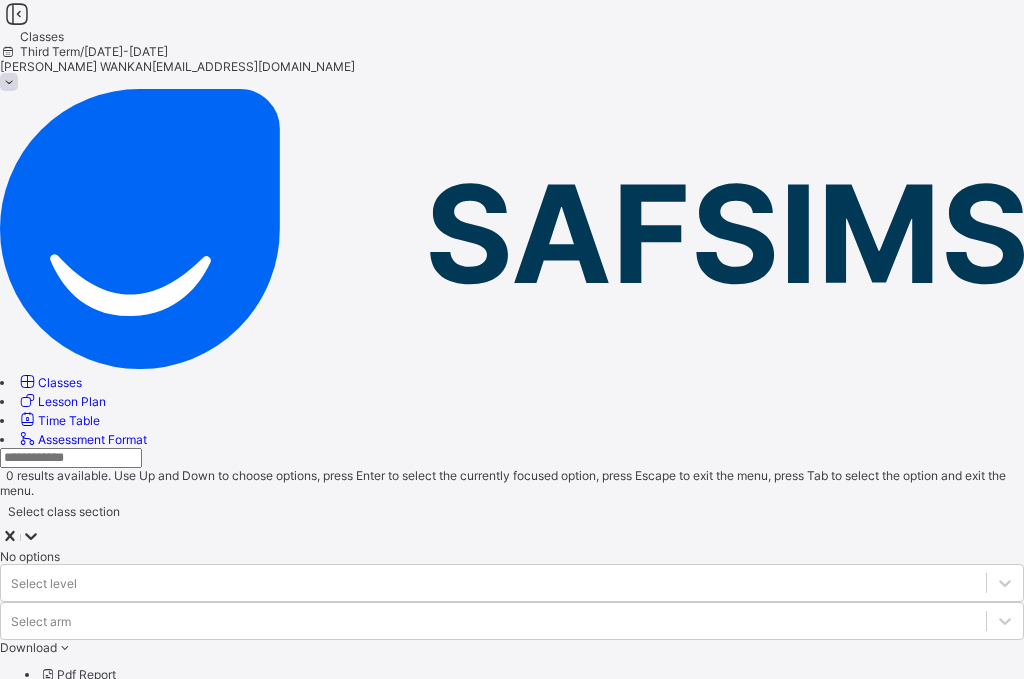 click on "Select class section" at bounding box center (64, 511) 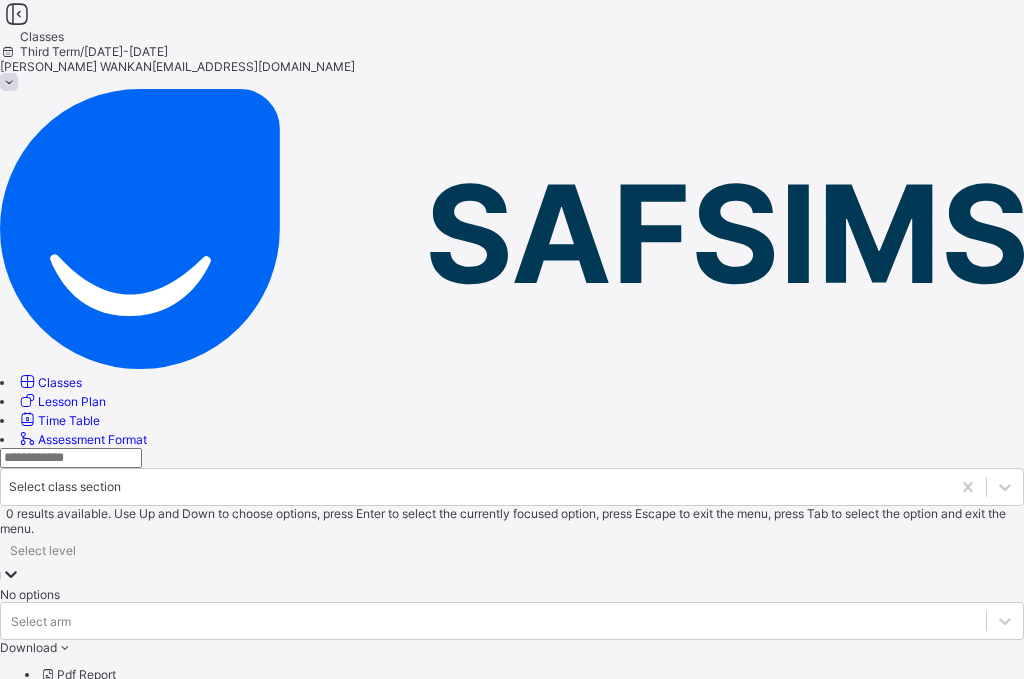 click on "Select level" at bounding box center [43, 549] 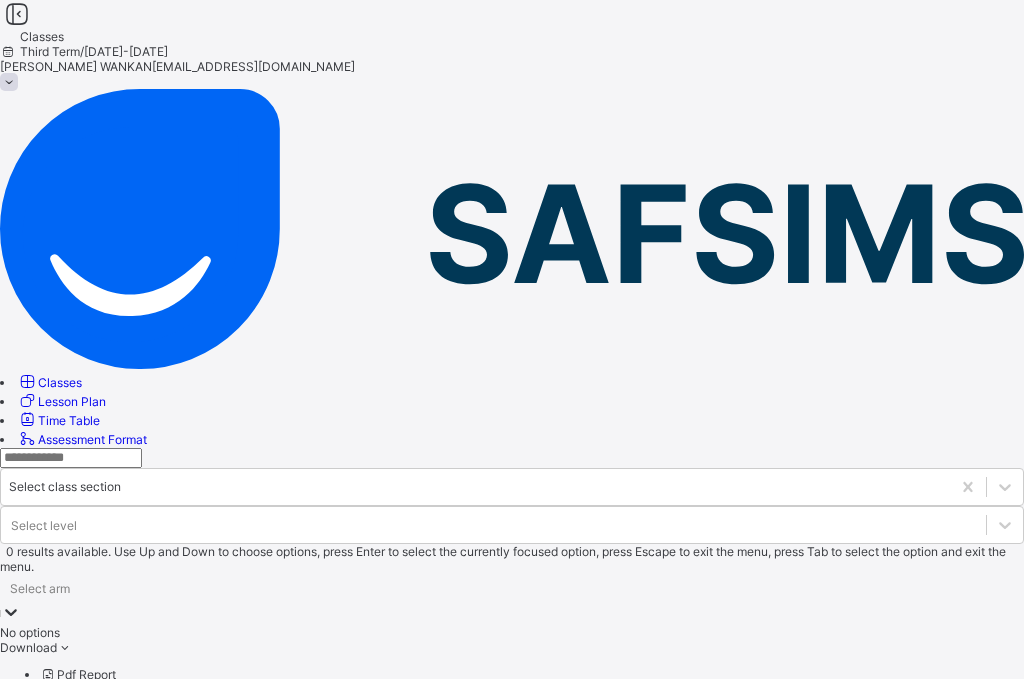 click on "Select arm" at bounding box center [40, 587] 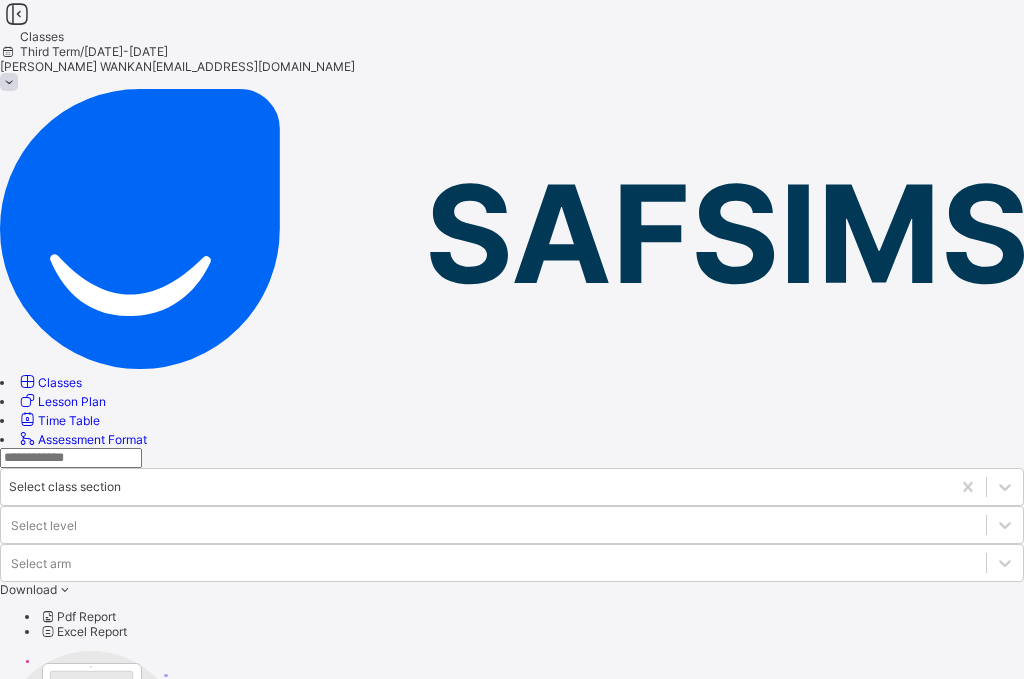 click at bounding box center [512, 458] 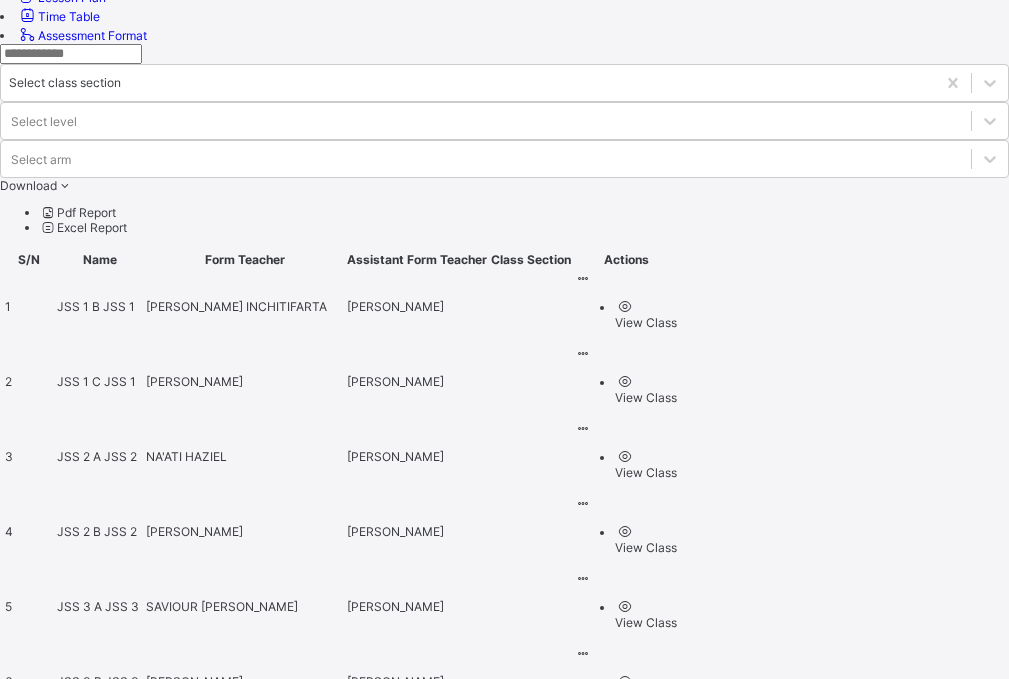 scroll, scrollTop: 451, scrollLeft: 0, axis: vertical 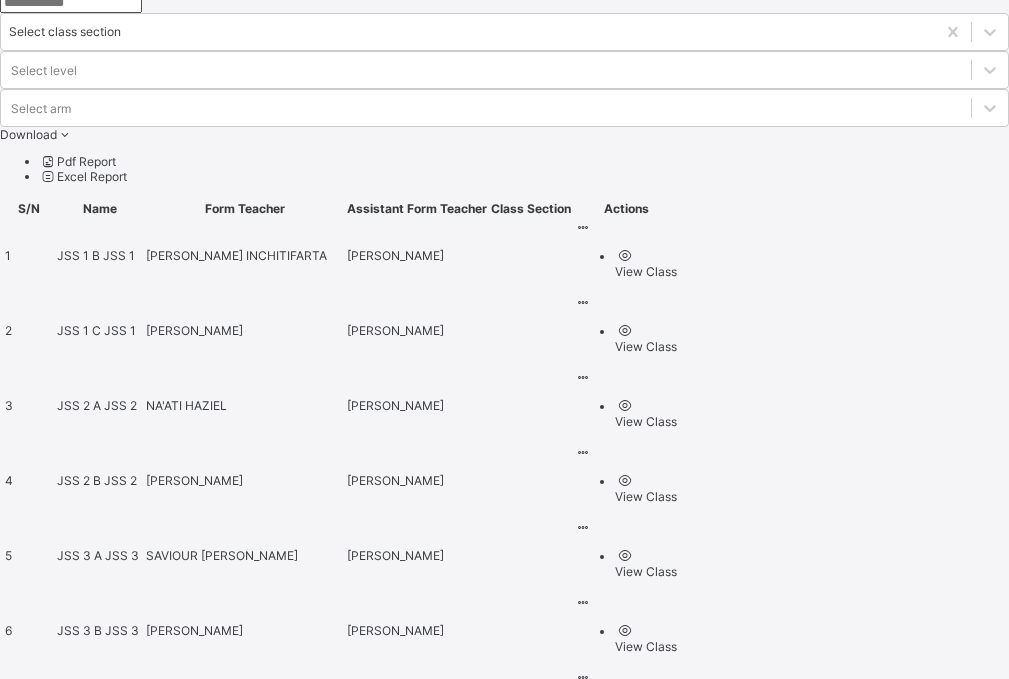 click on "SSS 3   A" at bounding box center [81, 1155] 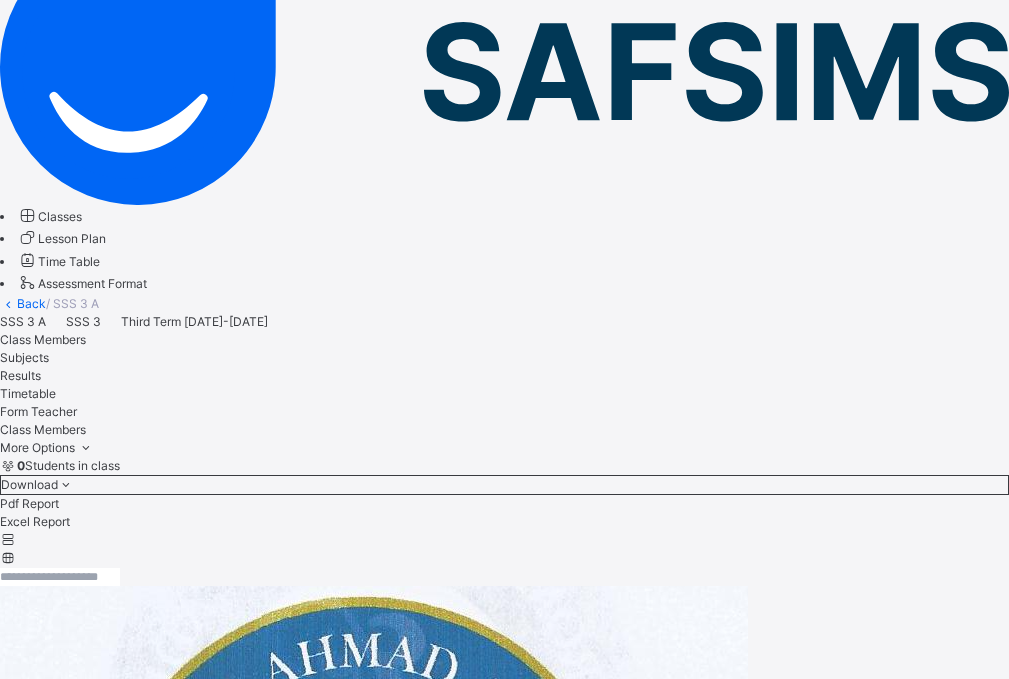 scroll, scrollTop: 100, scrollLeft: 0, axis: vertical 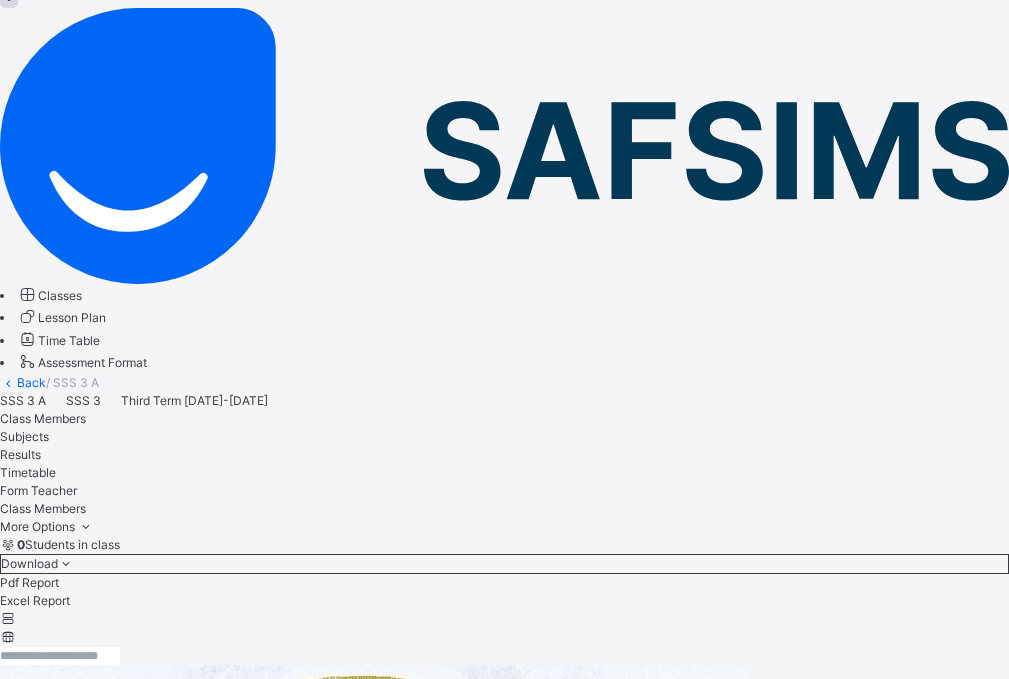 click on "Results" at bounding box center [20, 454] 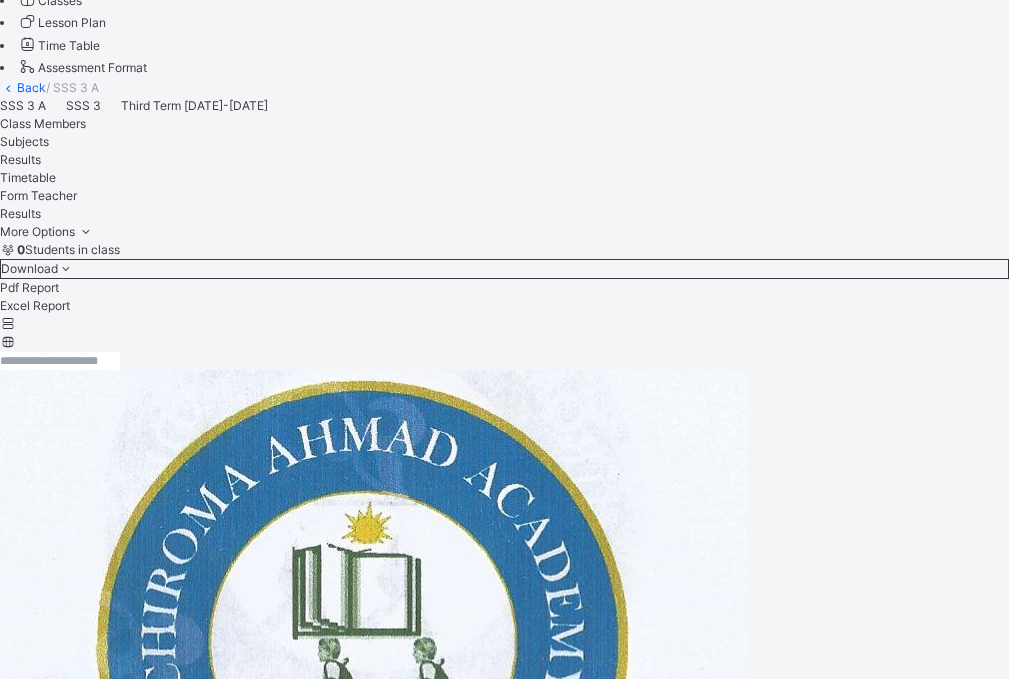 scroll, scrollTop: 400, scrollLeft: 0, axis: vertical 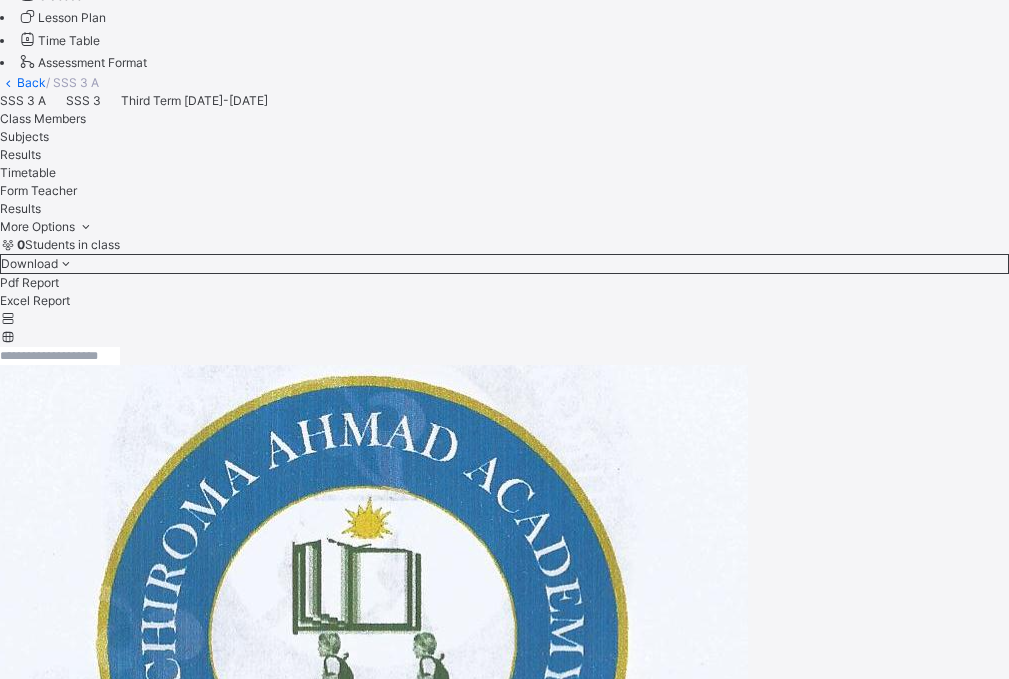 click on "Assessment Scores" at bounding box center [504, 2597] 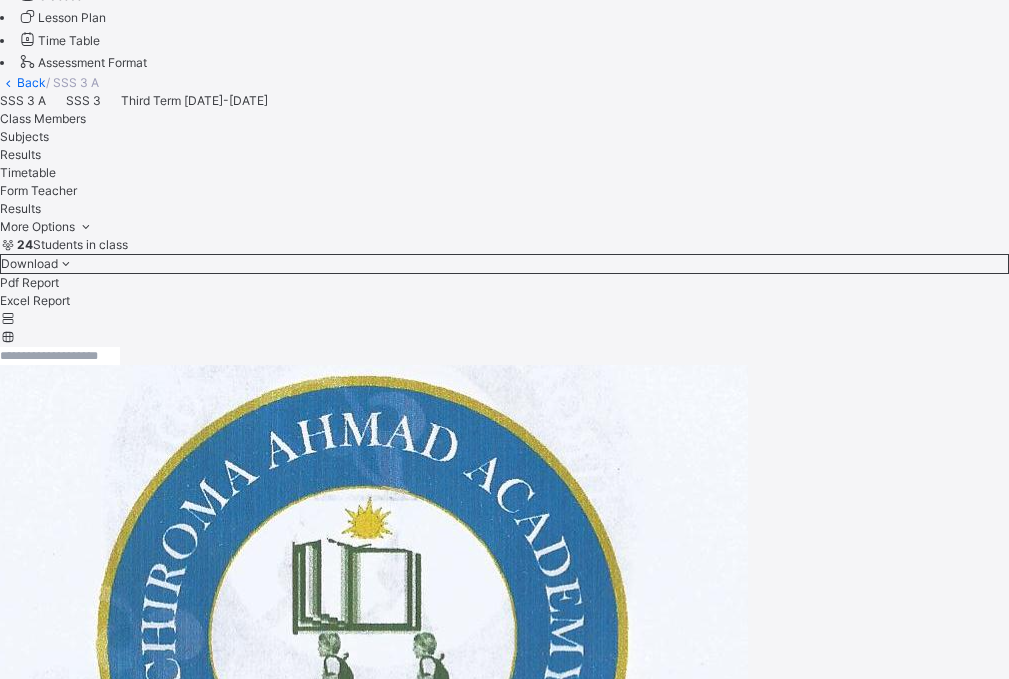 click on "Assessment Scores" at bounding box center [76, 2598] 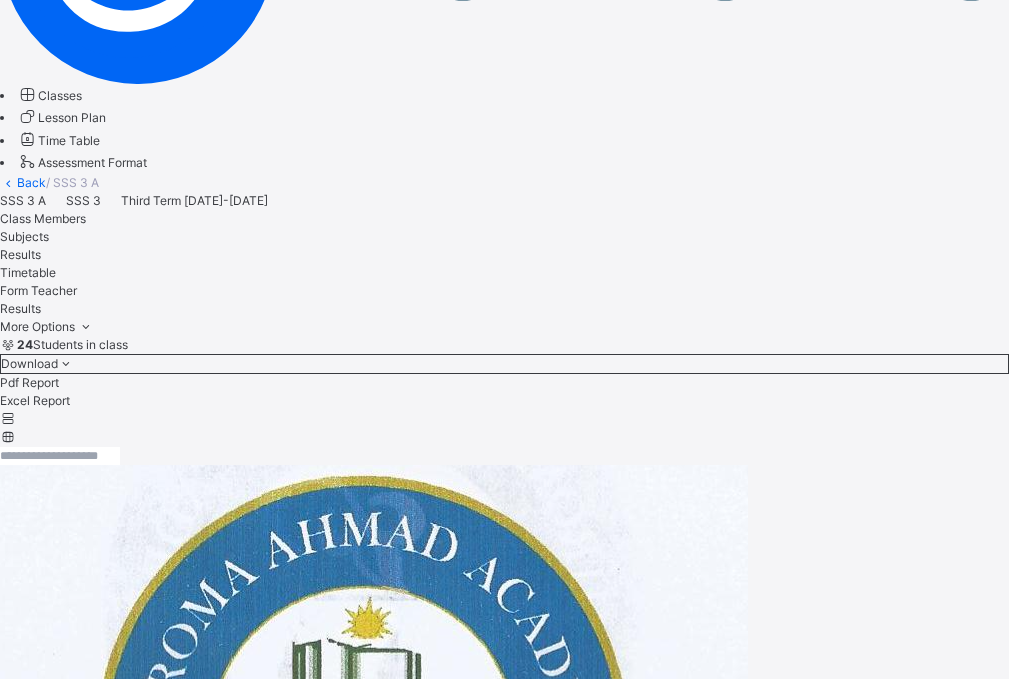 click on "Assessment Scores" at bounding box center (76, 2698) 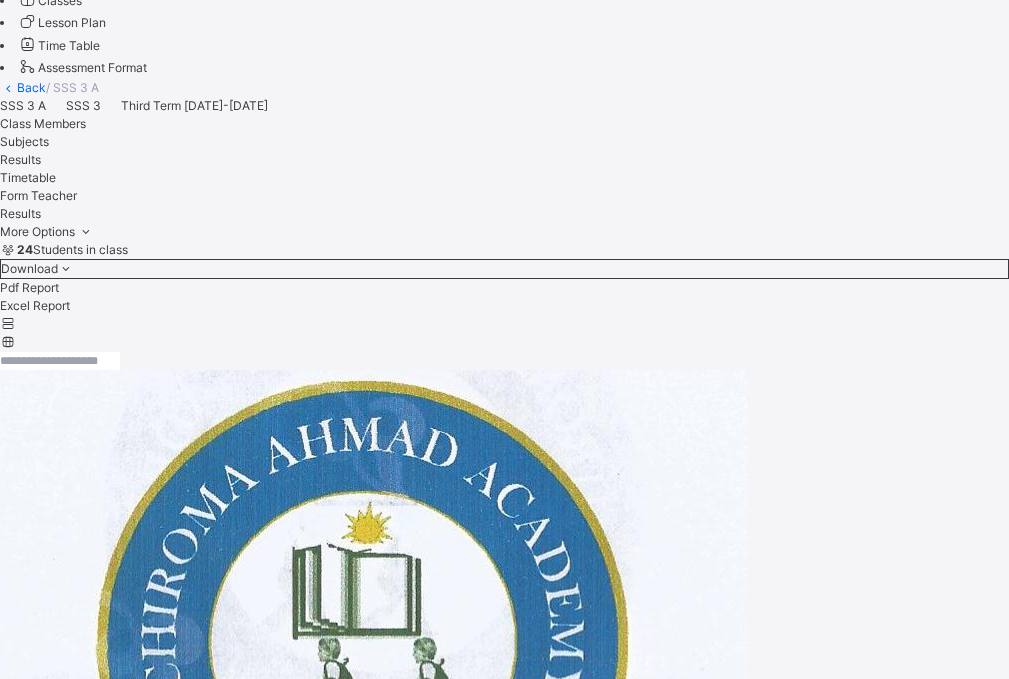 scroll, scrollTop: 400, scrollLeft: 0, axis: vertical 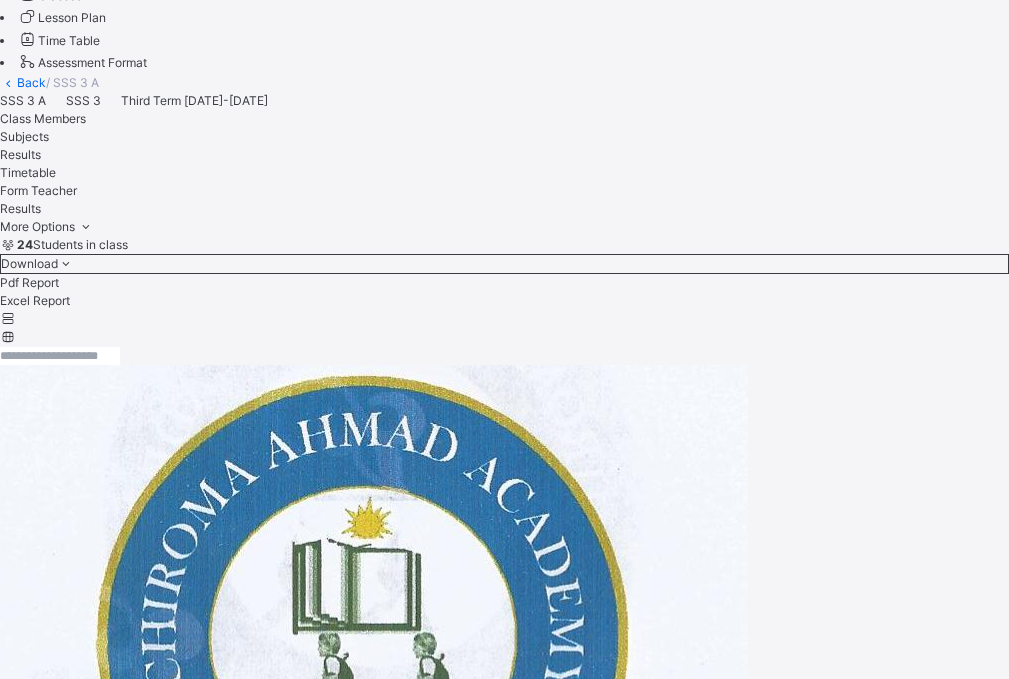 click at bounding box center (504, 2660) 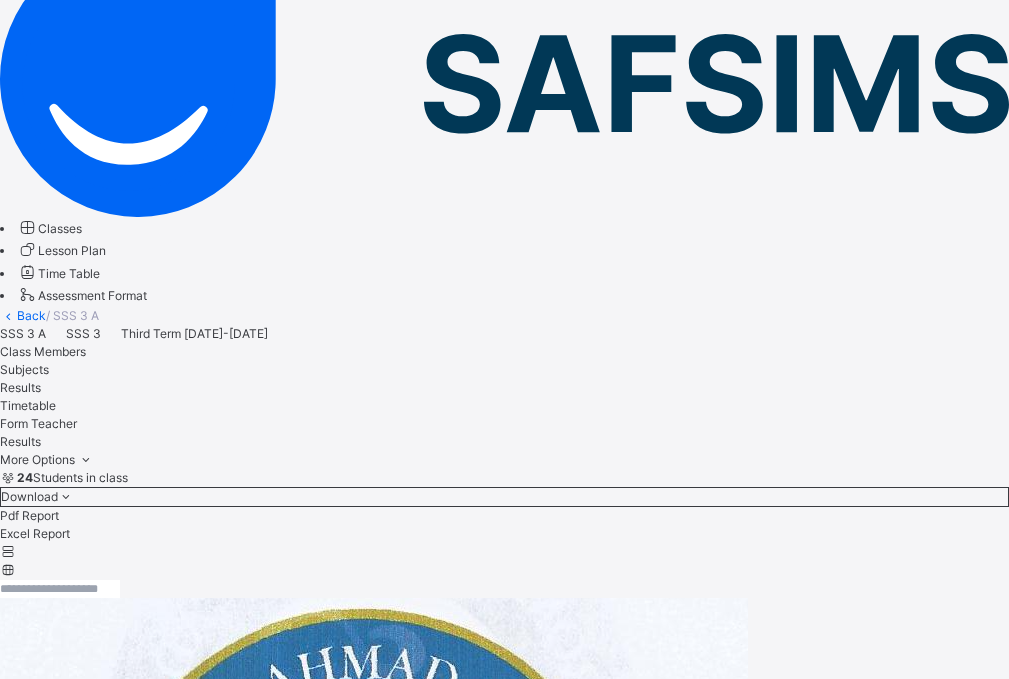 scroll, scrollTop: 100, scrollLeft: 0, axis: vertical 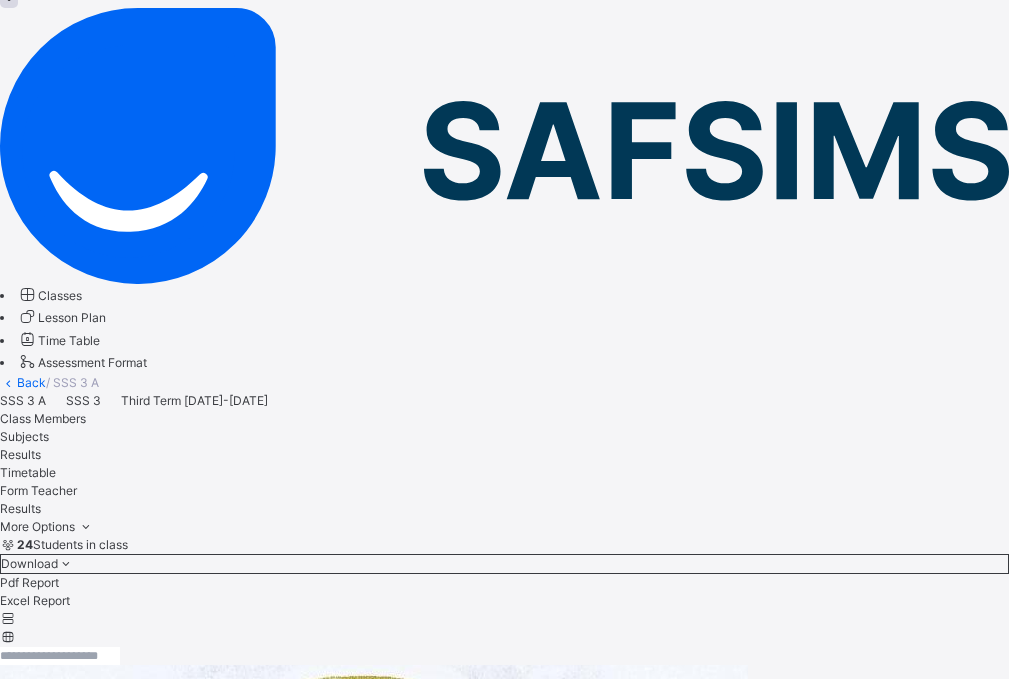 click on "Back" at bounding box center [31, 382] 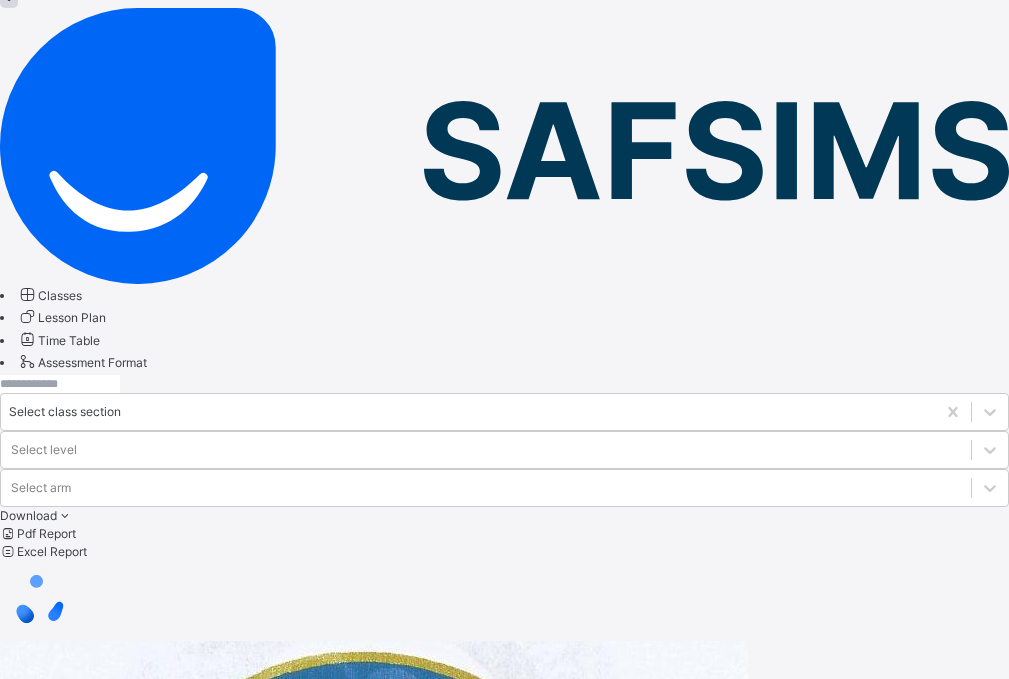 scroll, scrollTop: 0, scrollLeft: 0, axis: both 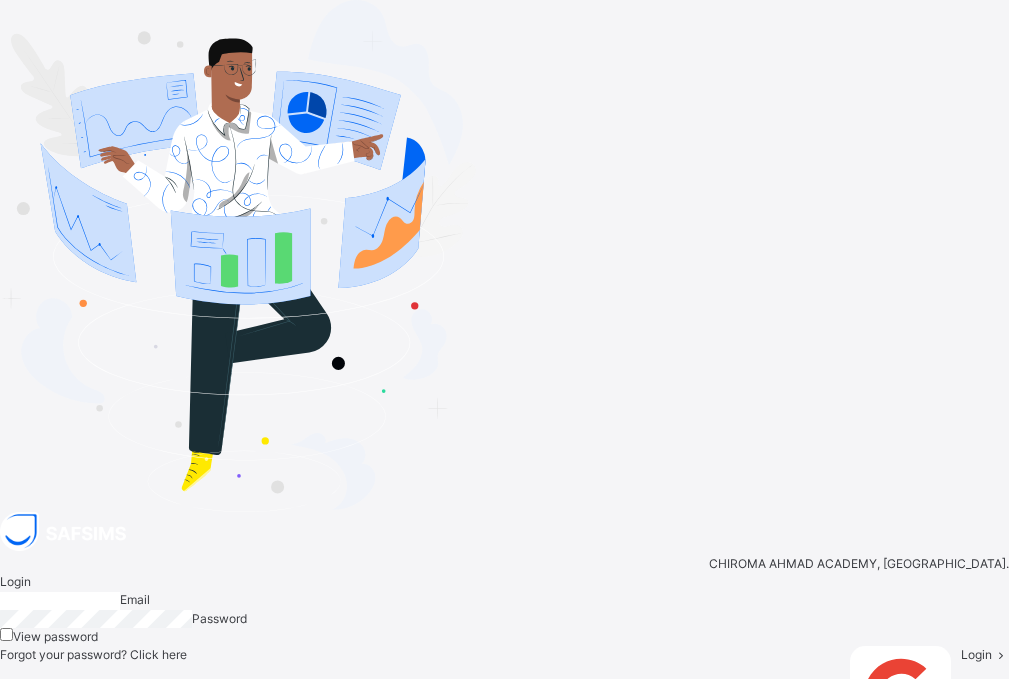 type on "**********" 